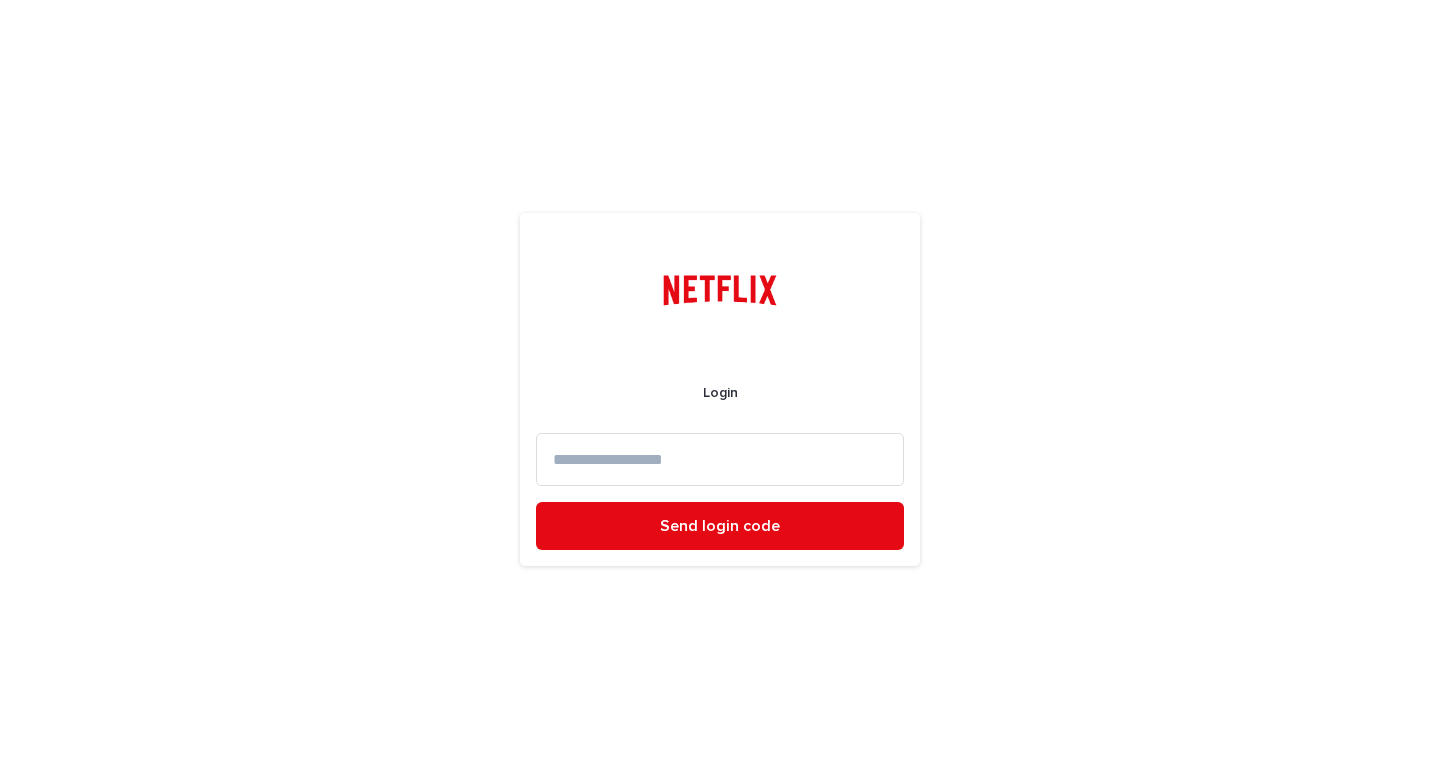 scroll, scrollTop: 0, scrollLeft: 0, axis: both 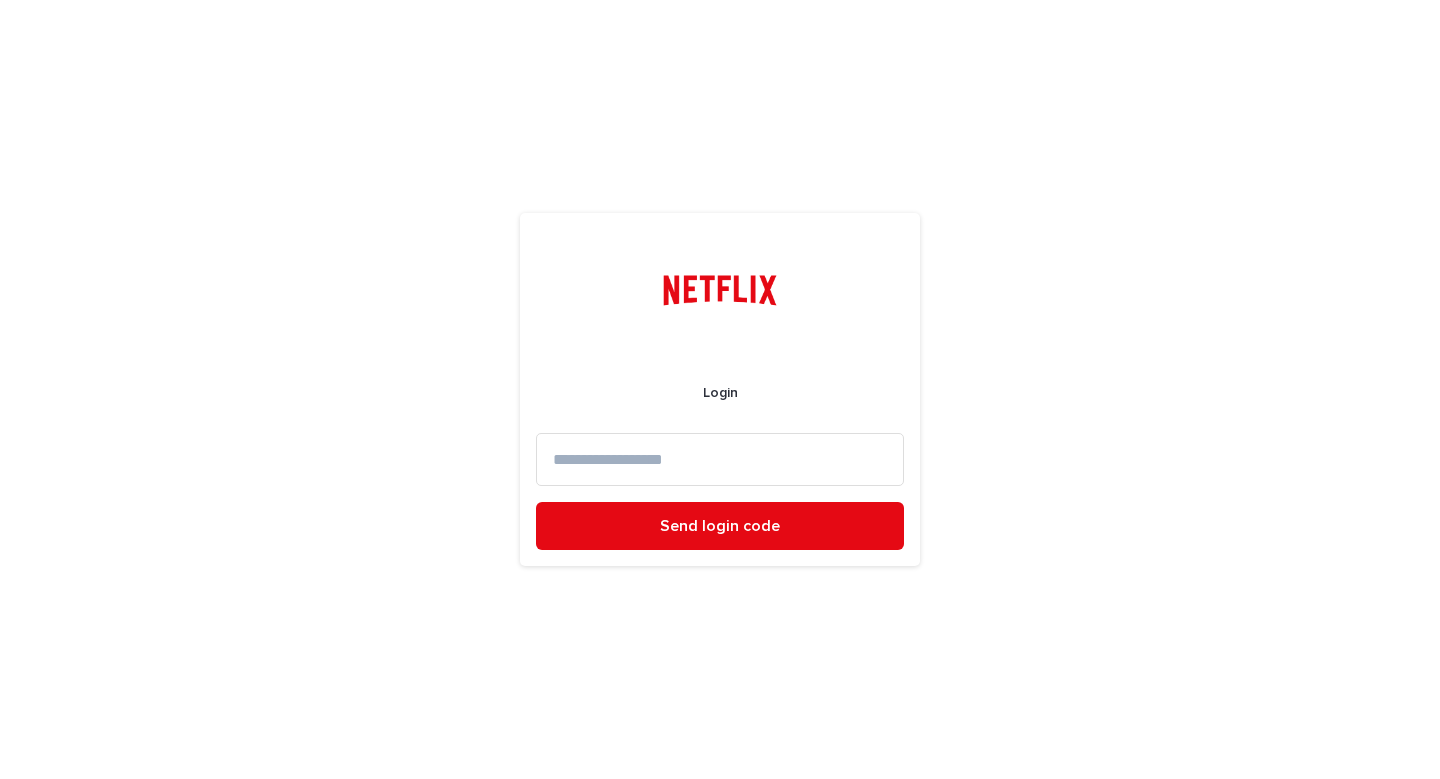 click at bounding box center (720, 459) 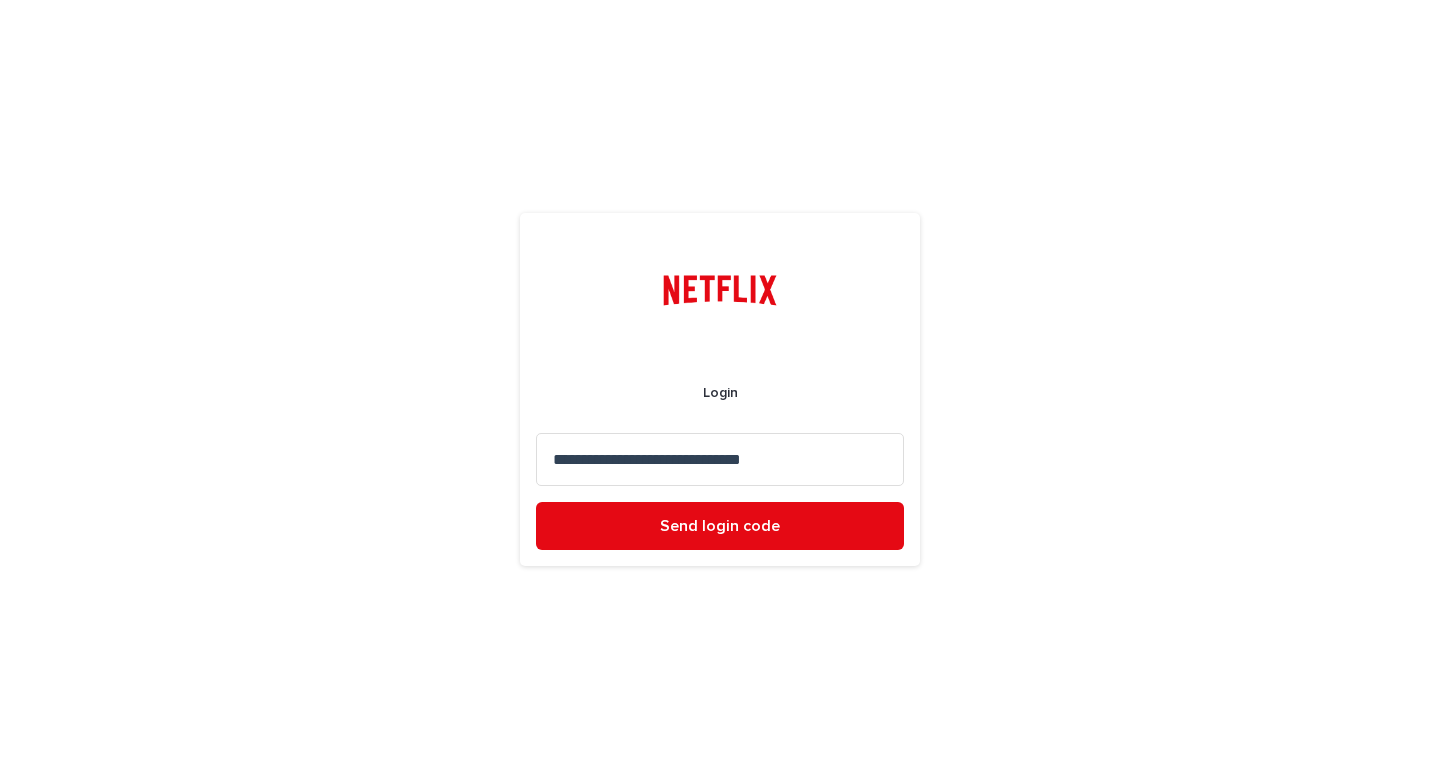 type on "**********" 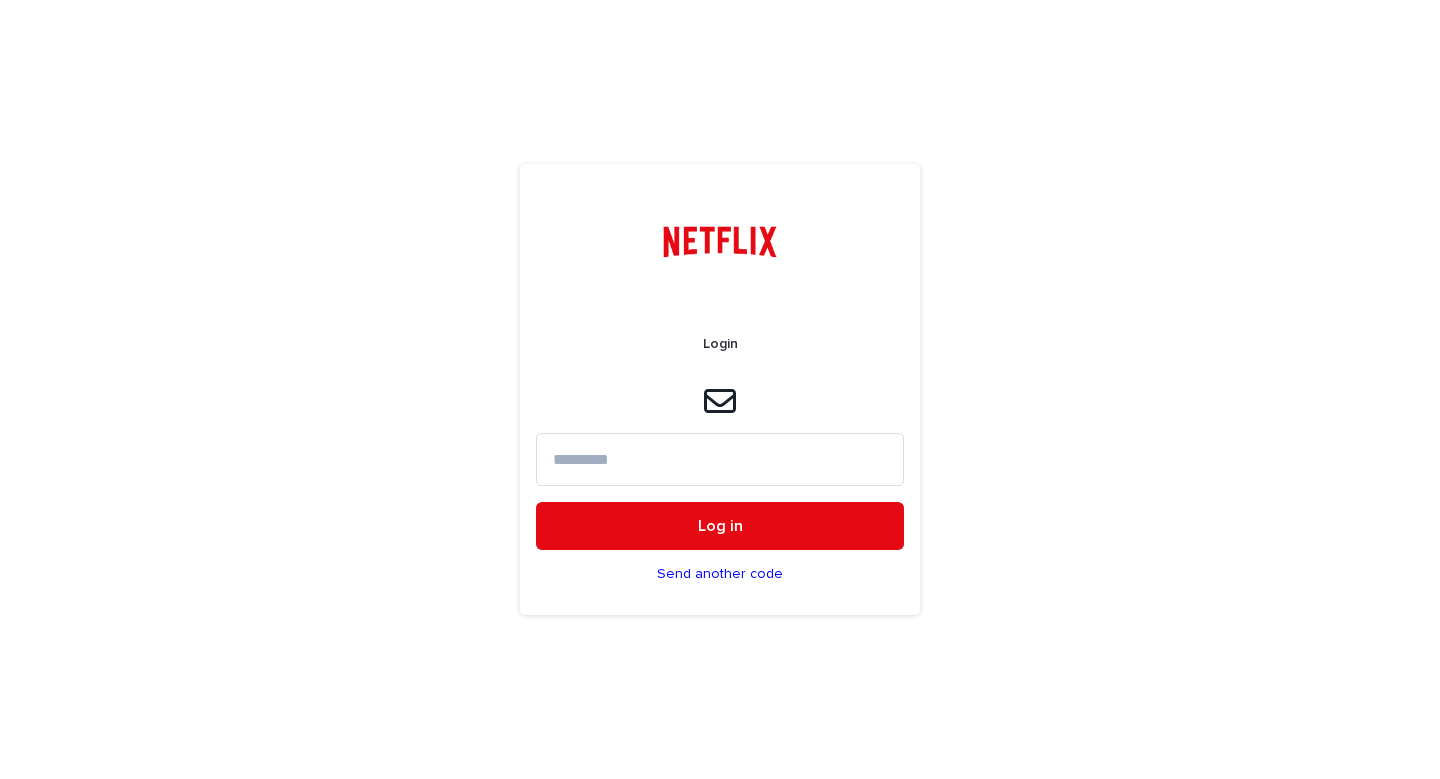 click at bounding box center (720, 459) 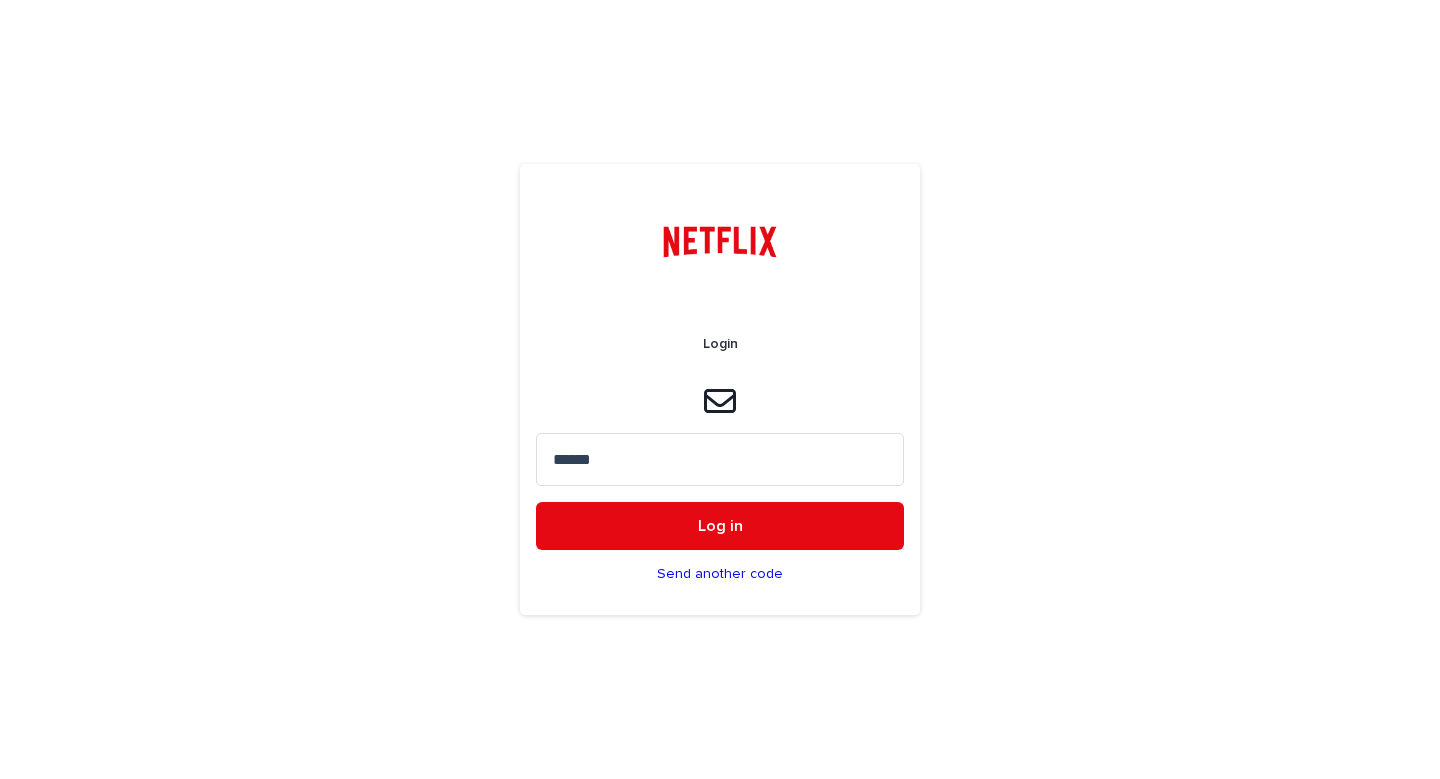 type on "******" 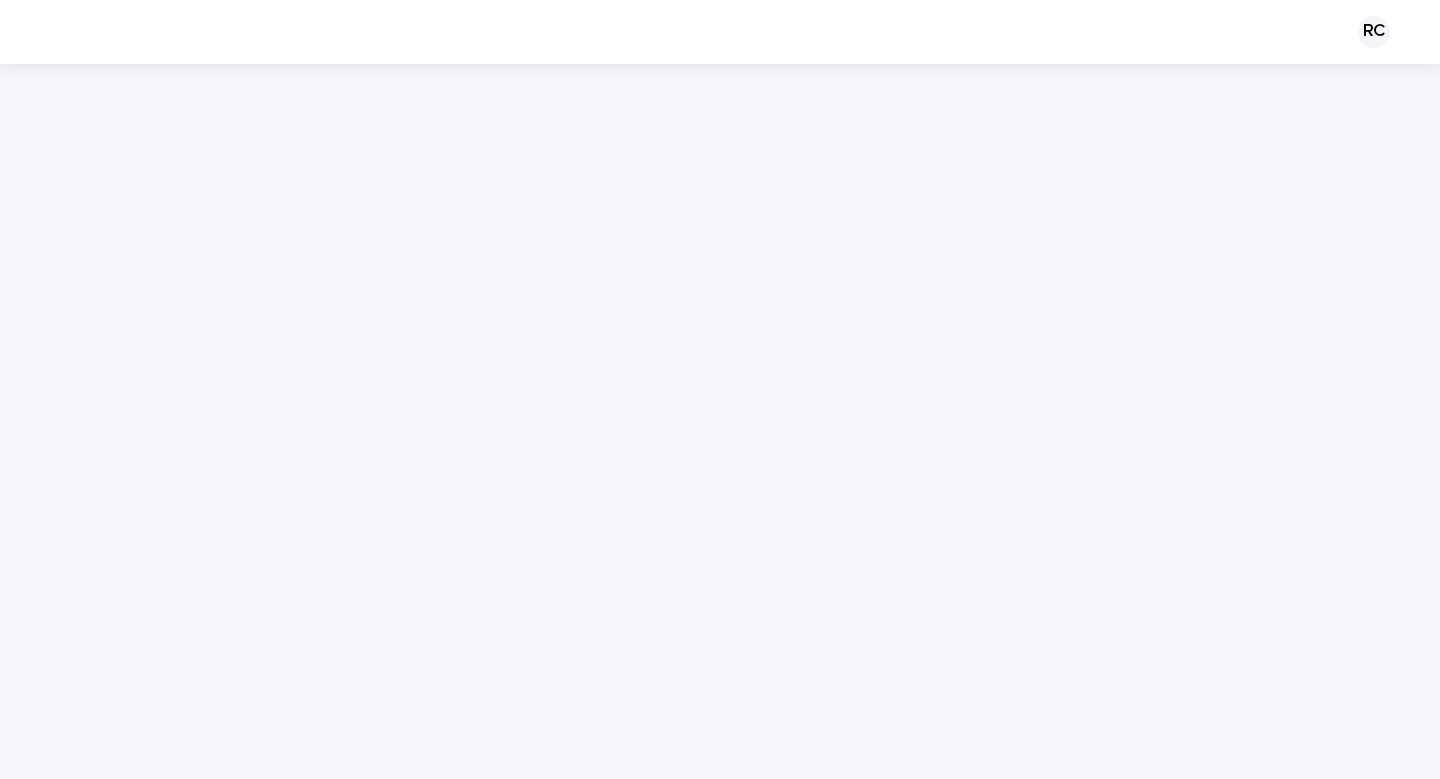 scroll, scrollTop: 0, scrollLeft: 0, axis: both 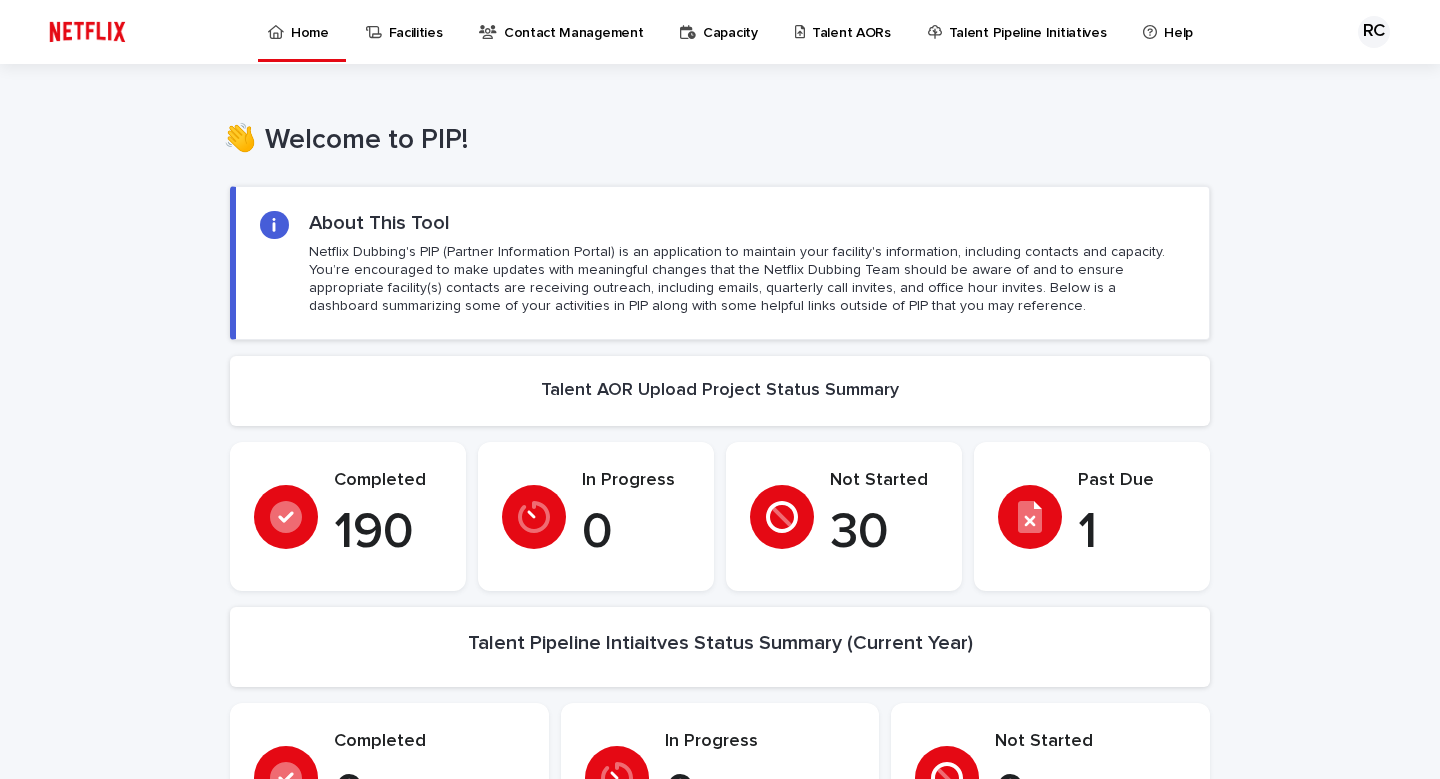 click on "Talent AORs" at bounding box center [851, 21] 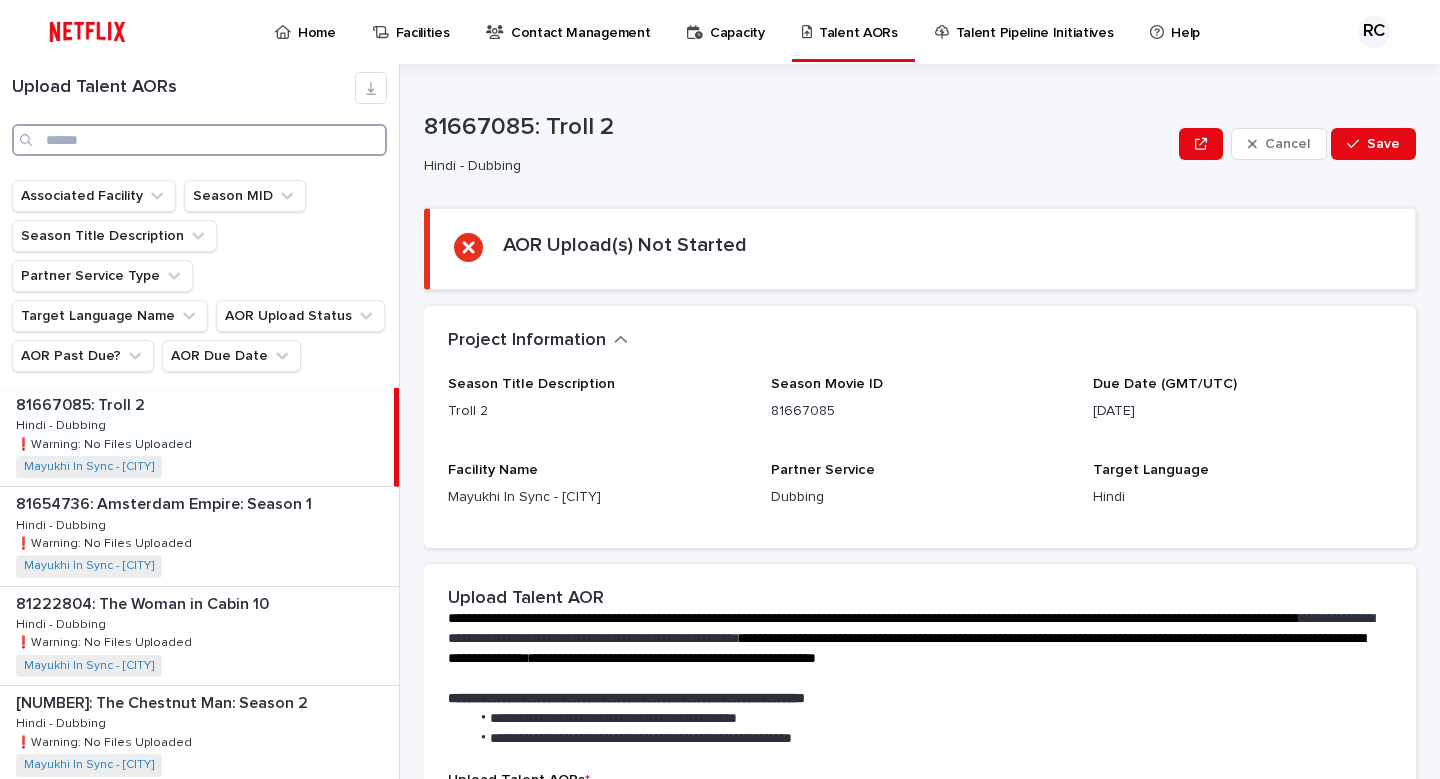 click at bounding box center [199, 140] 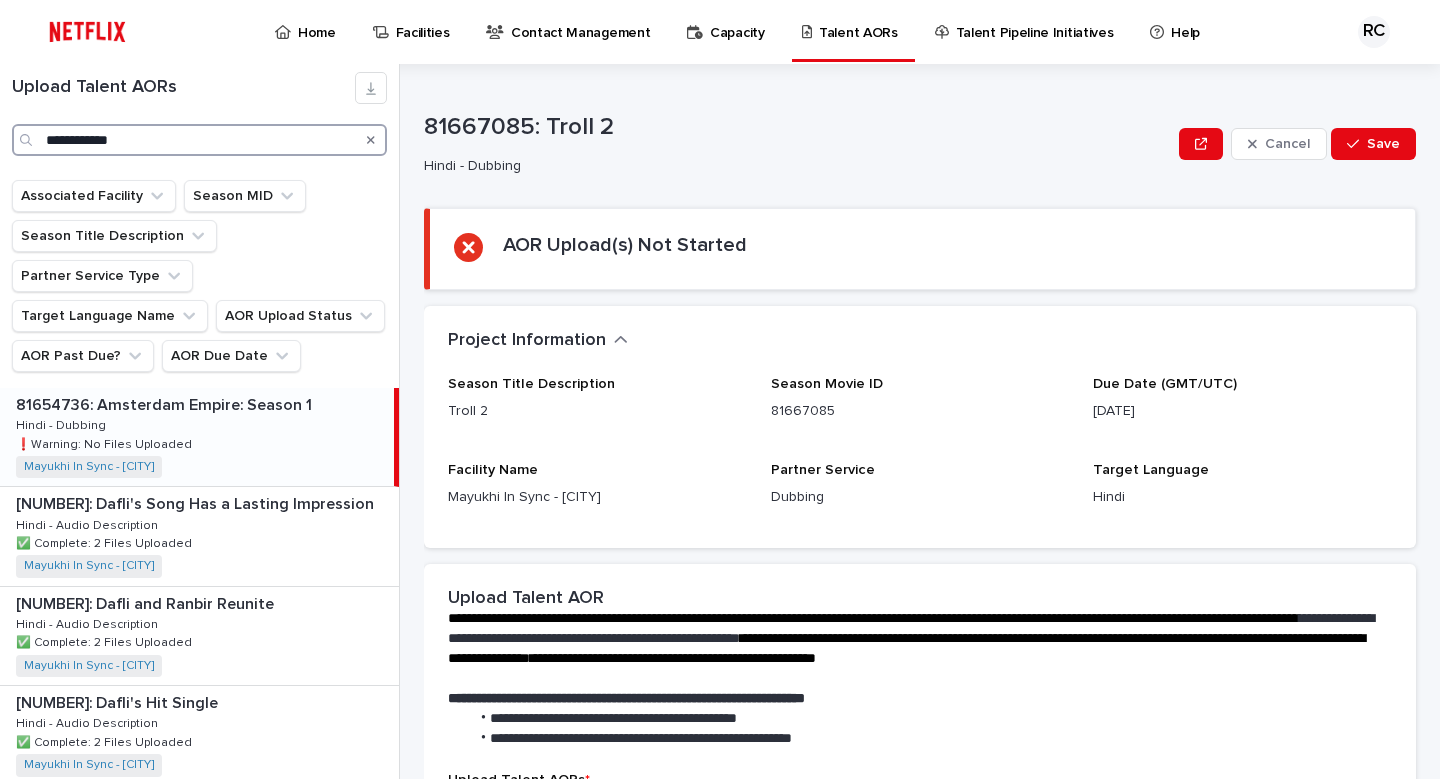 type on "**********" 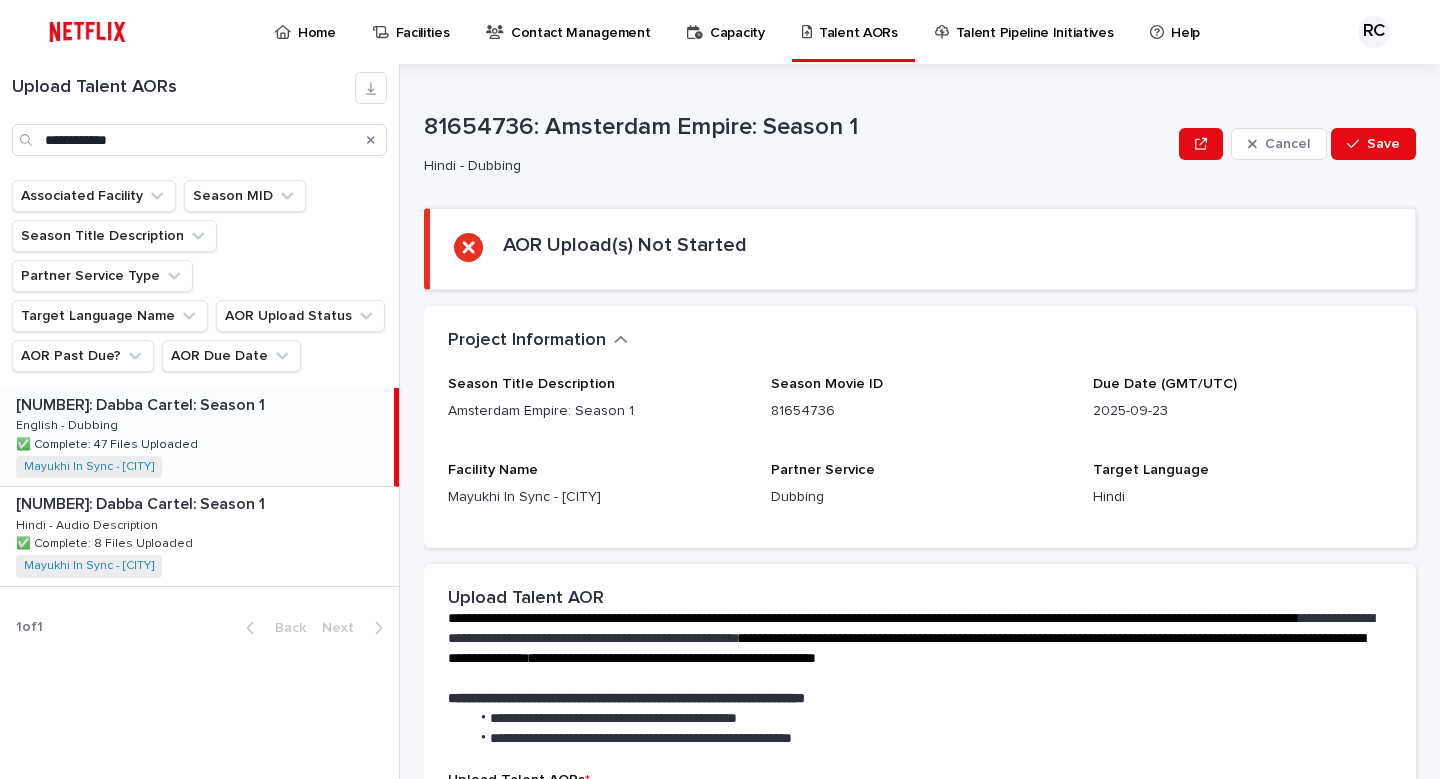 click on "[NUMBER]: Dabba Cartel: Season 1" at bounding box center [142, 403] 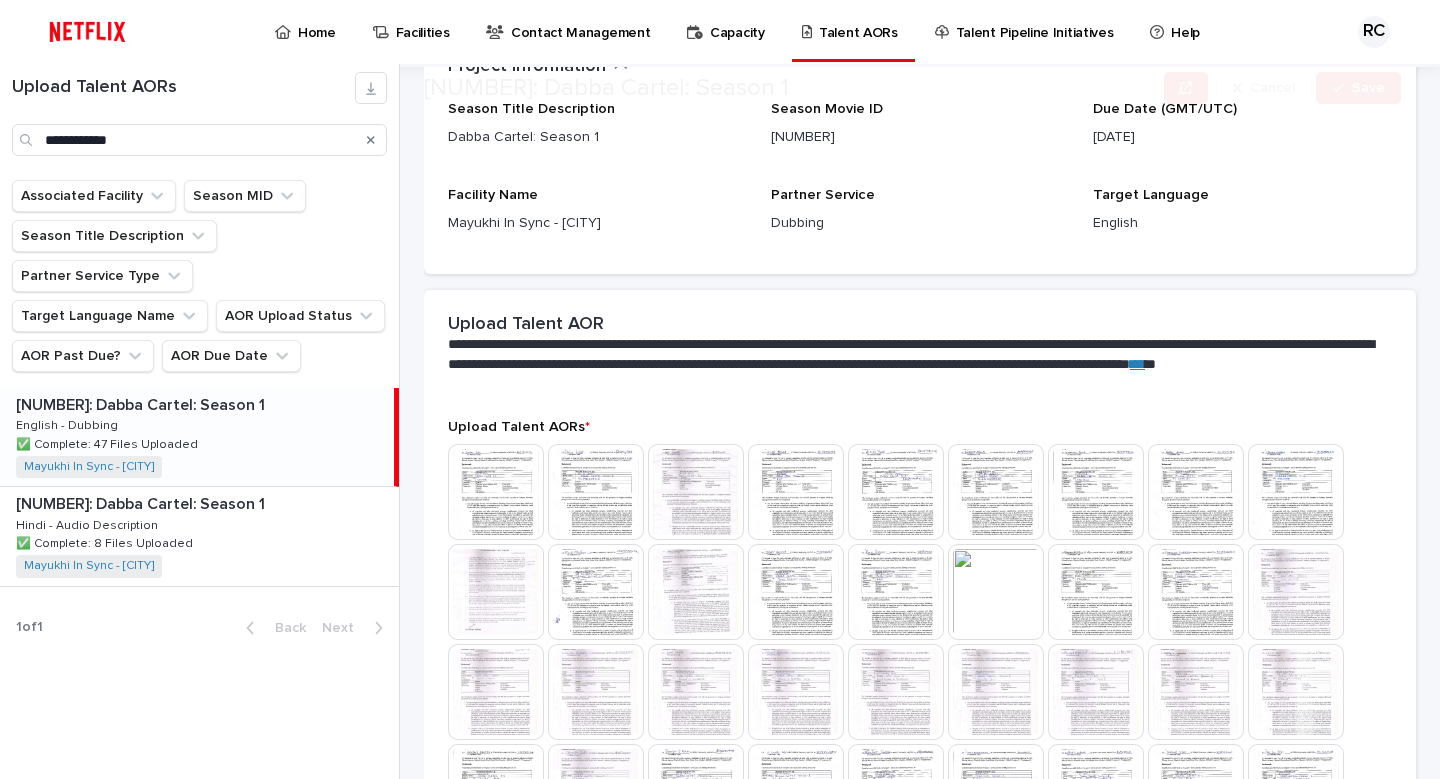 scroll, scrollTop: 669, scrollLeft: 0, axis: vertical 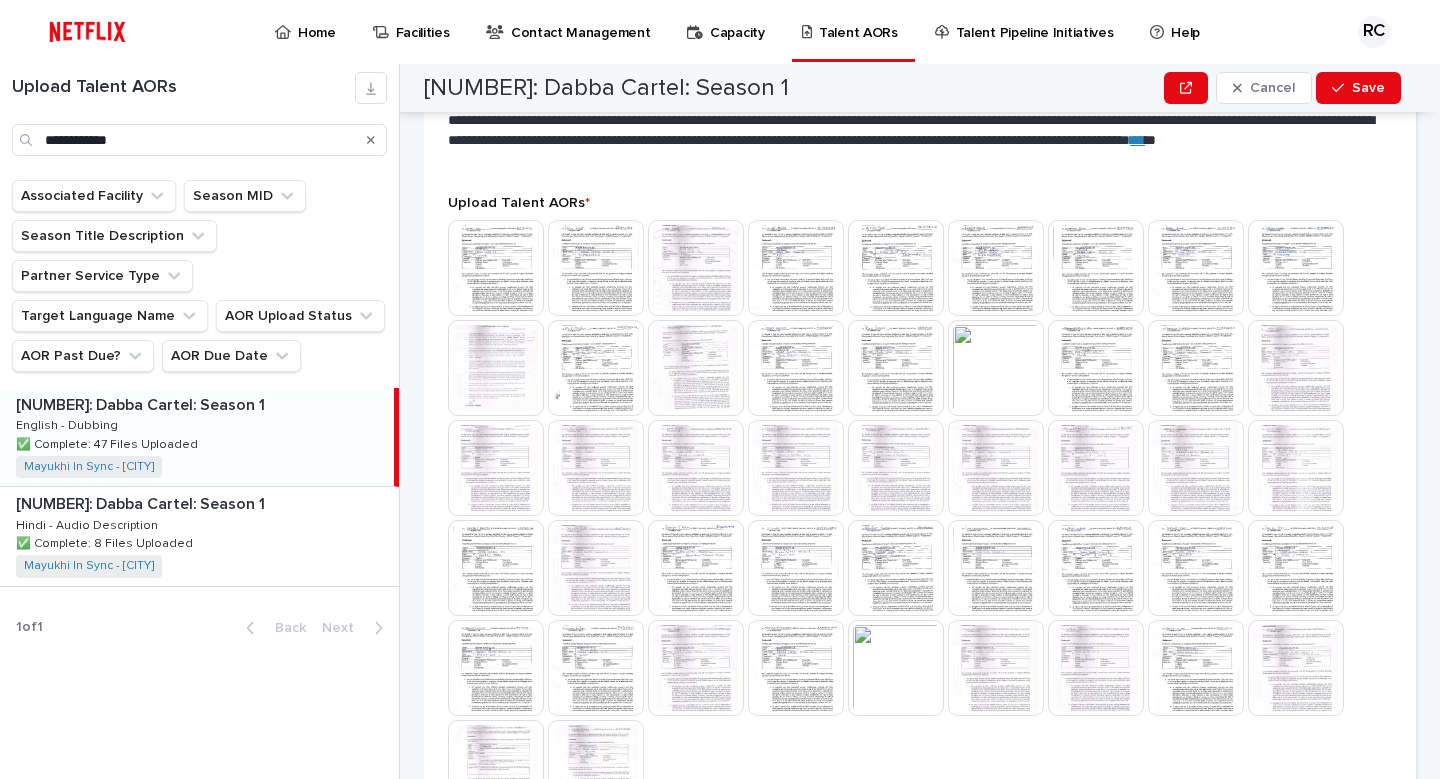 click at bounding box center [496, 268] 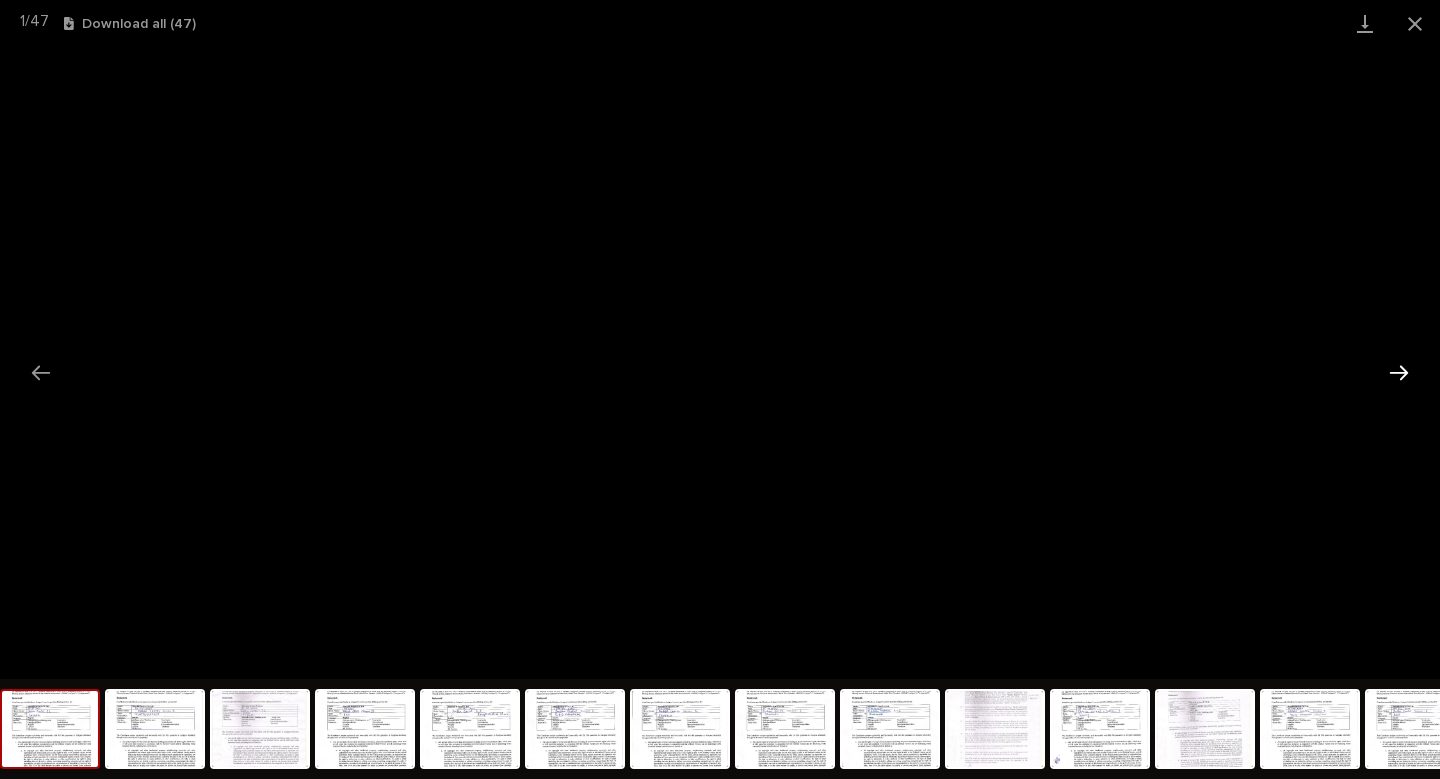 click at bounding box center (1399, 372) 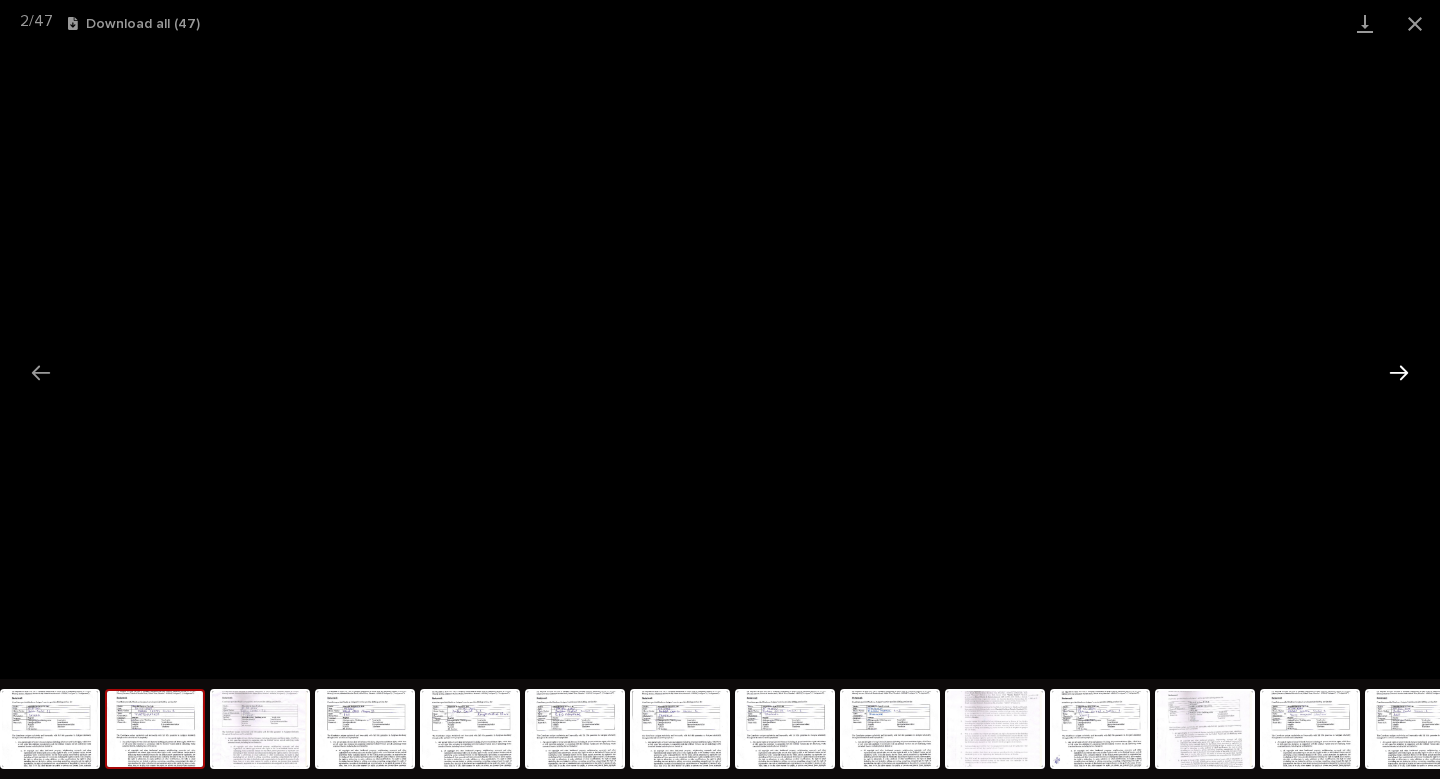 click at bounding box center (1399, 372) 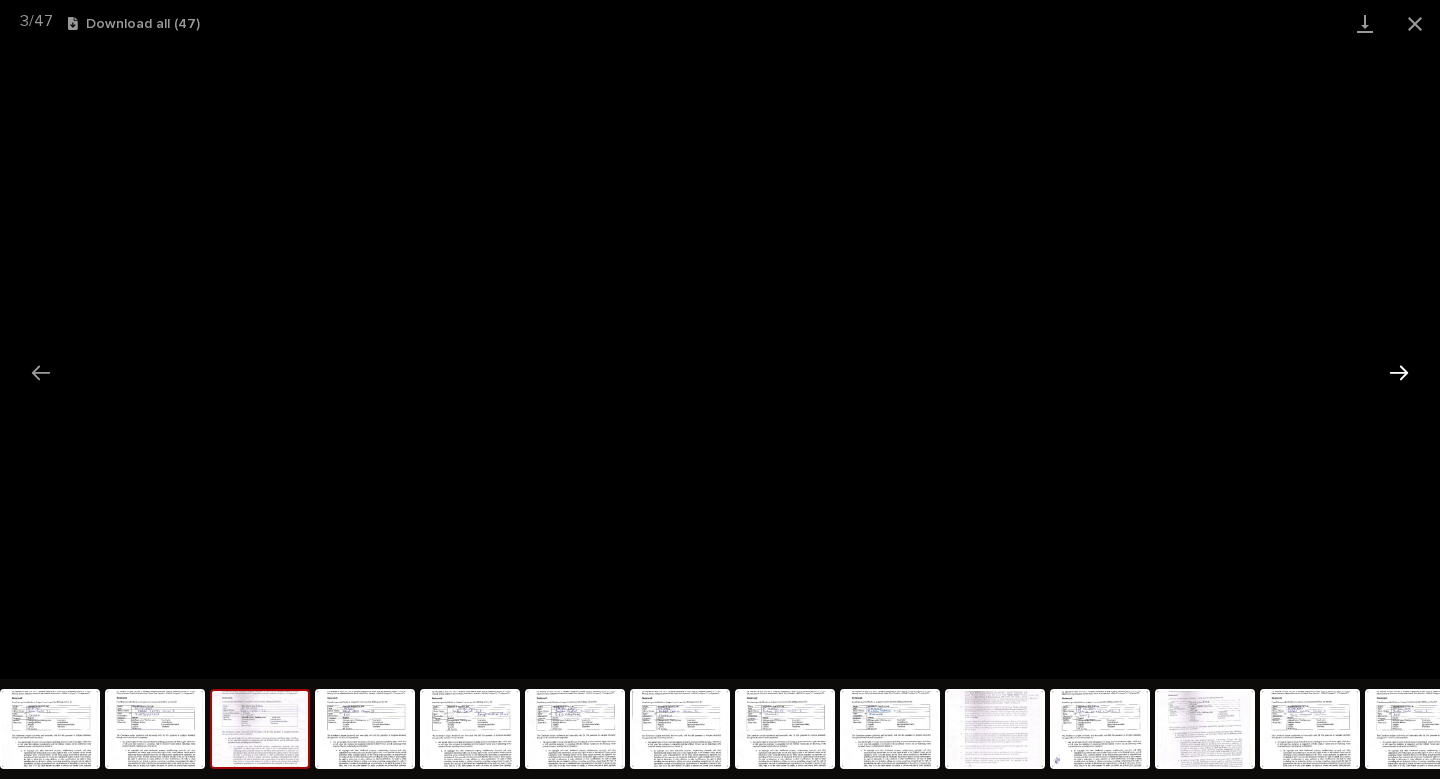 click at bounding box center [1399, 372] 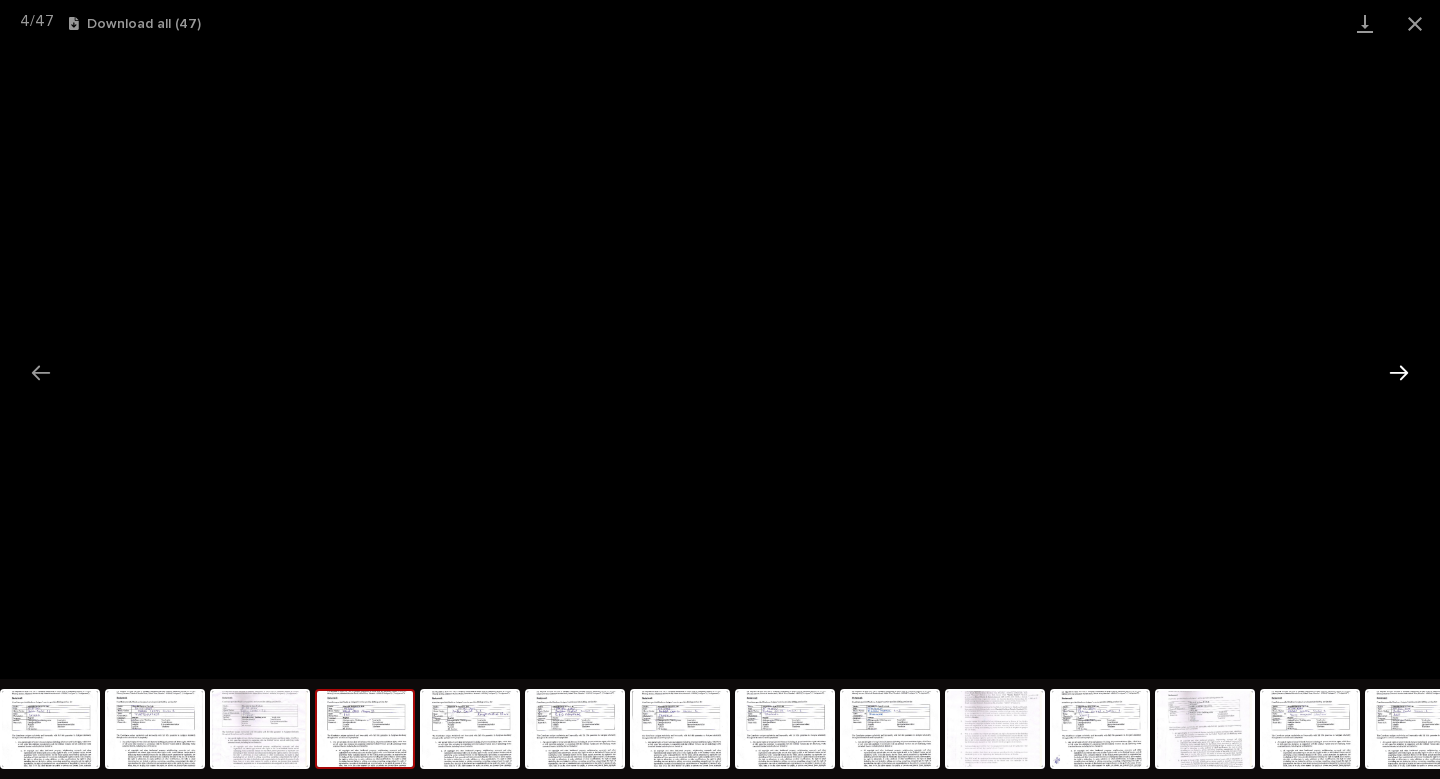click at bounding box center [1399, 372] 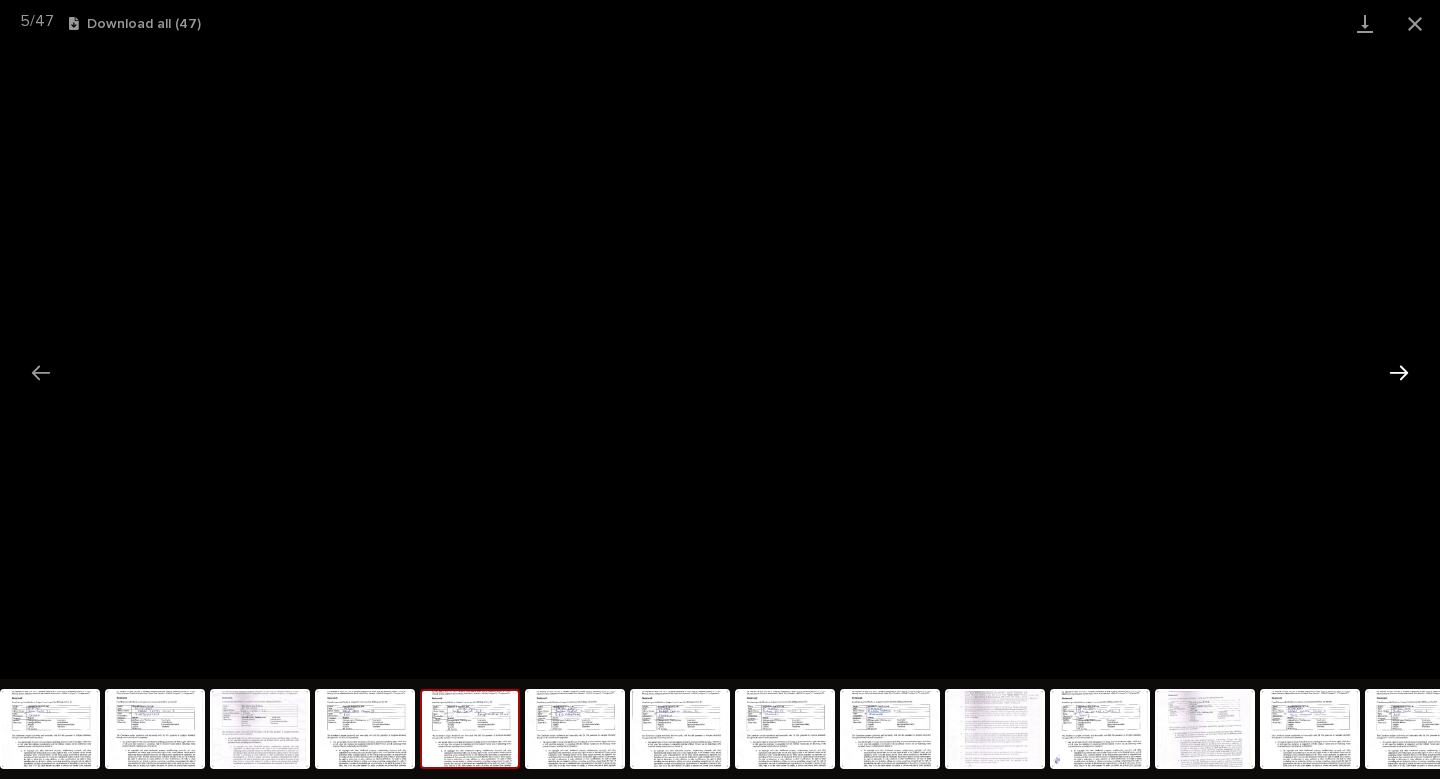 click at bounding box center [1399, 372] 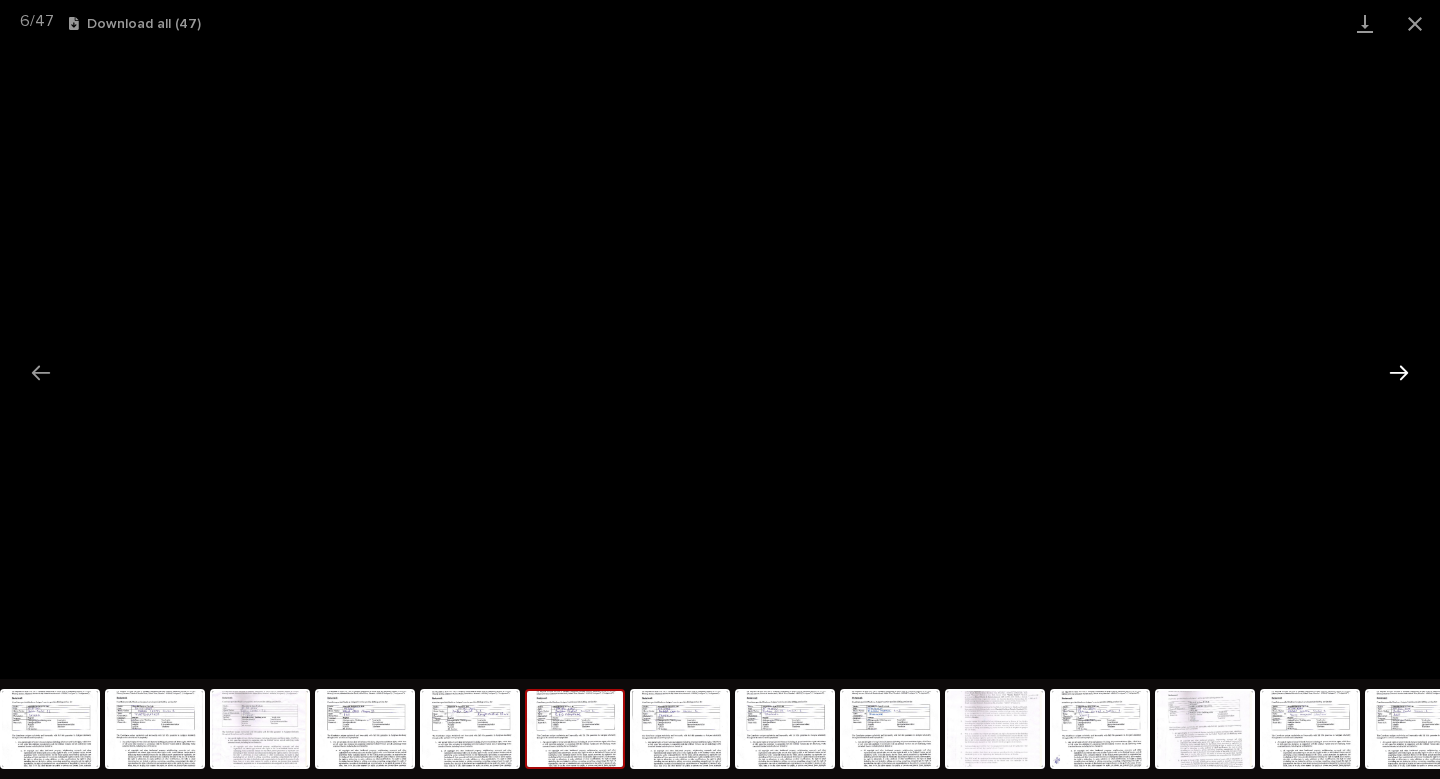 click at bounding box center [1399, 372] 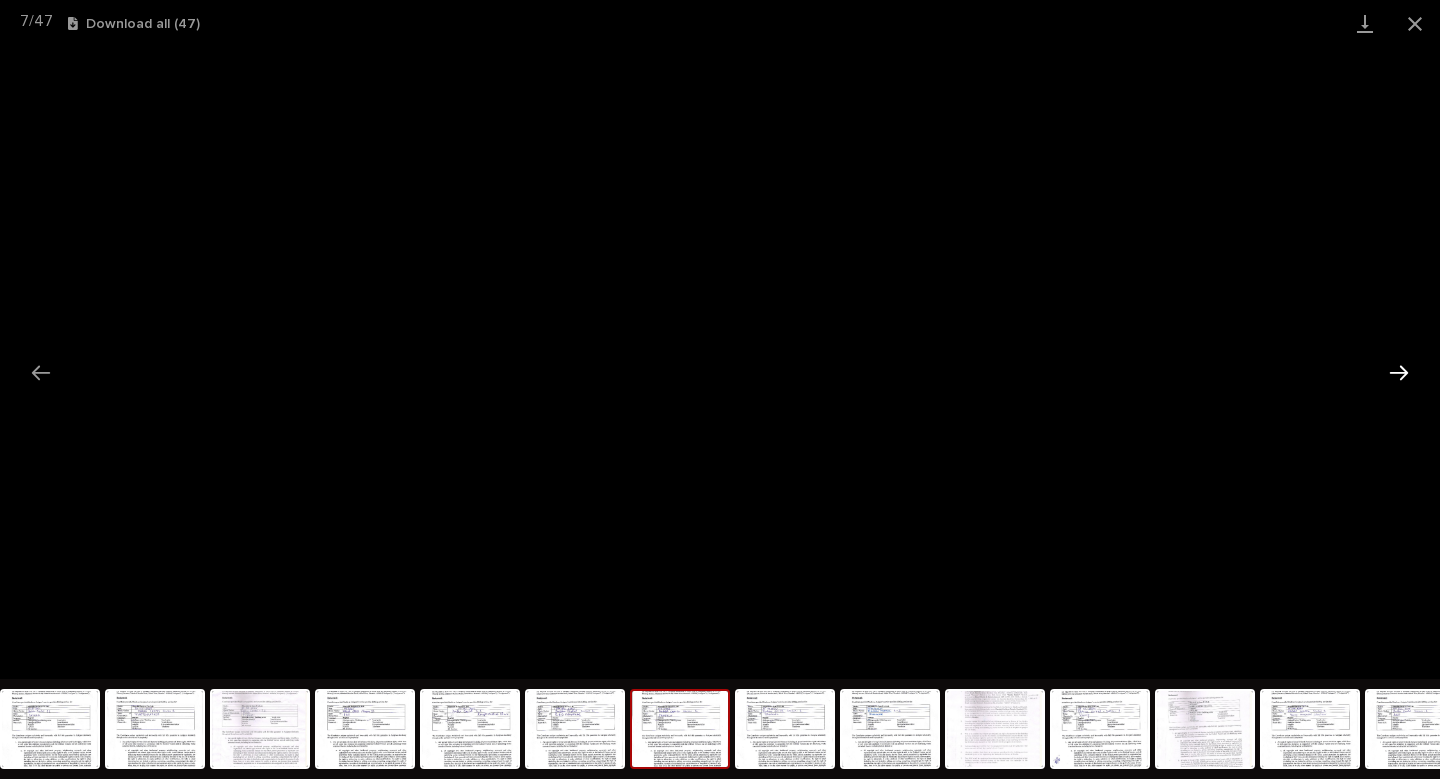 click at bounding box center [1399, 372] 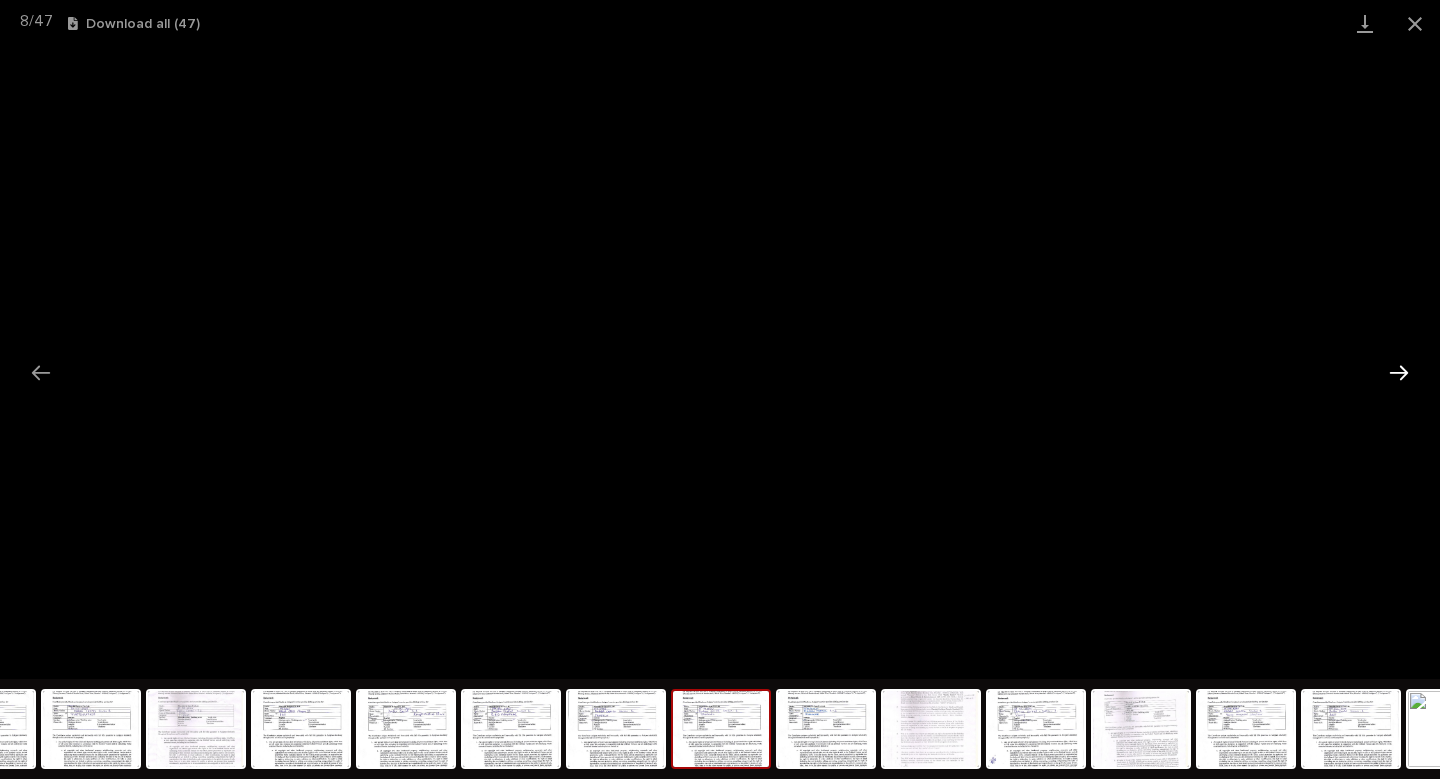 click at bounding box center [1399, 372] 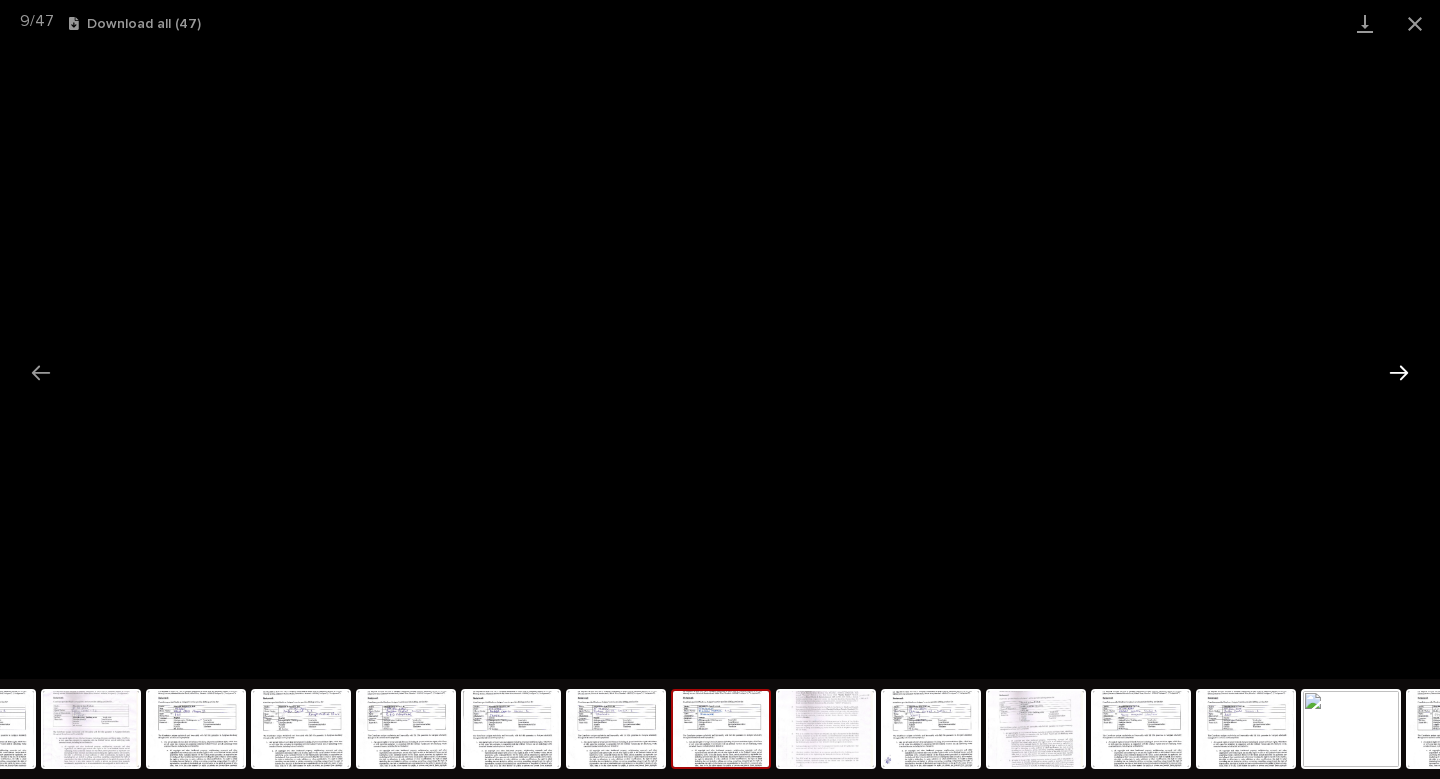 click at bounding box center [1399, 372] 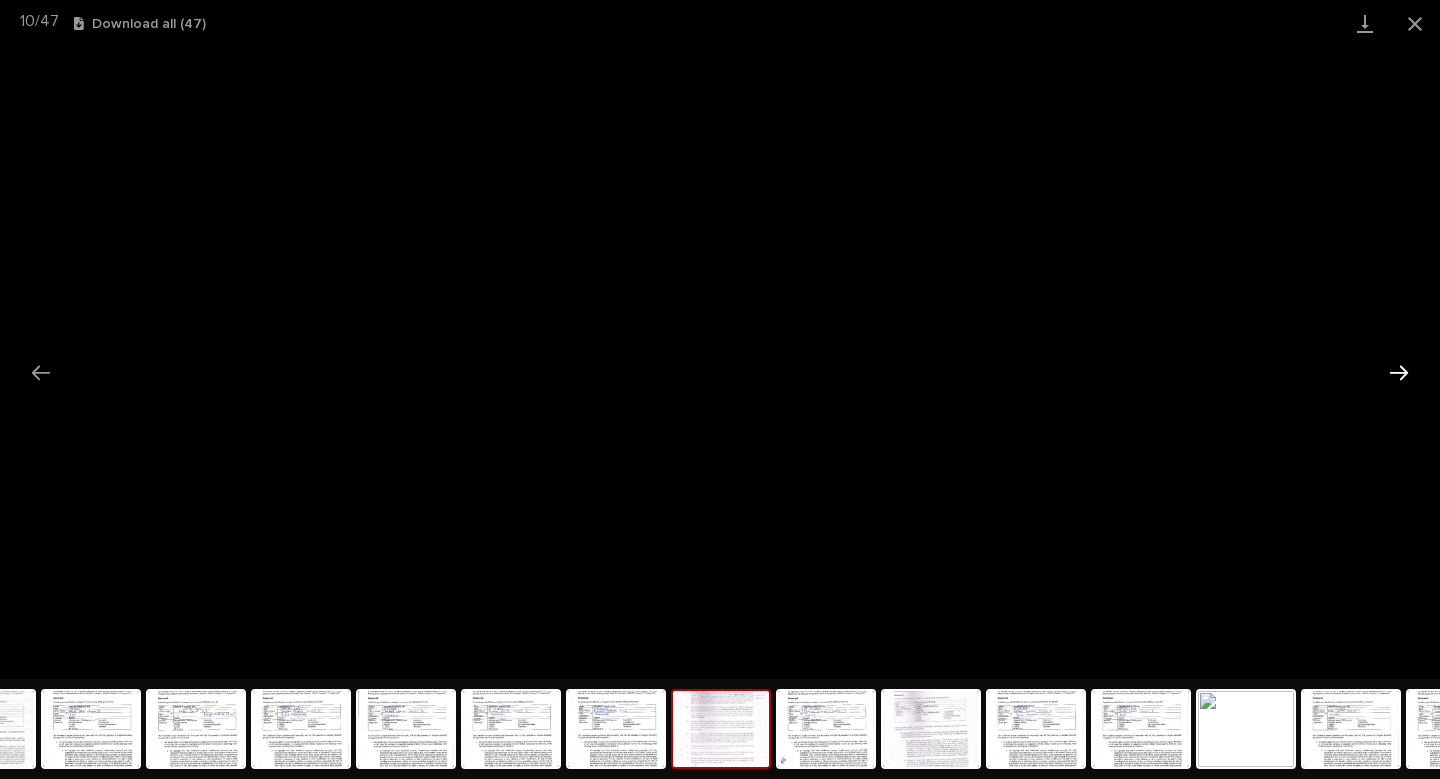 click at bounding box center [1399, 372] 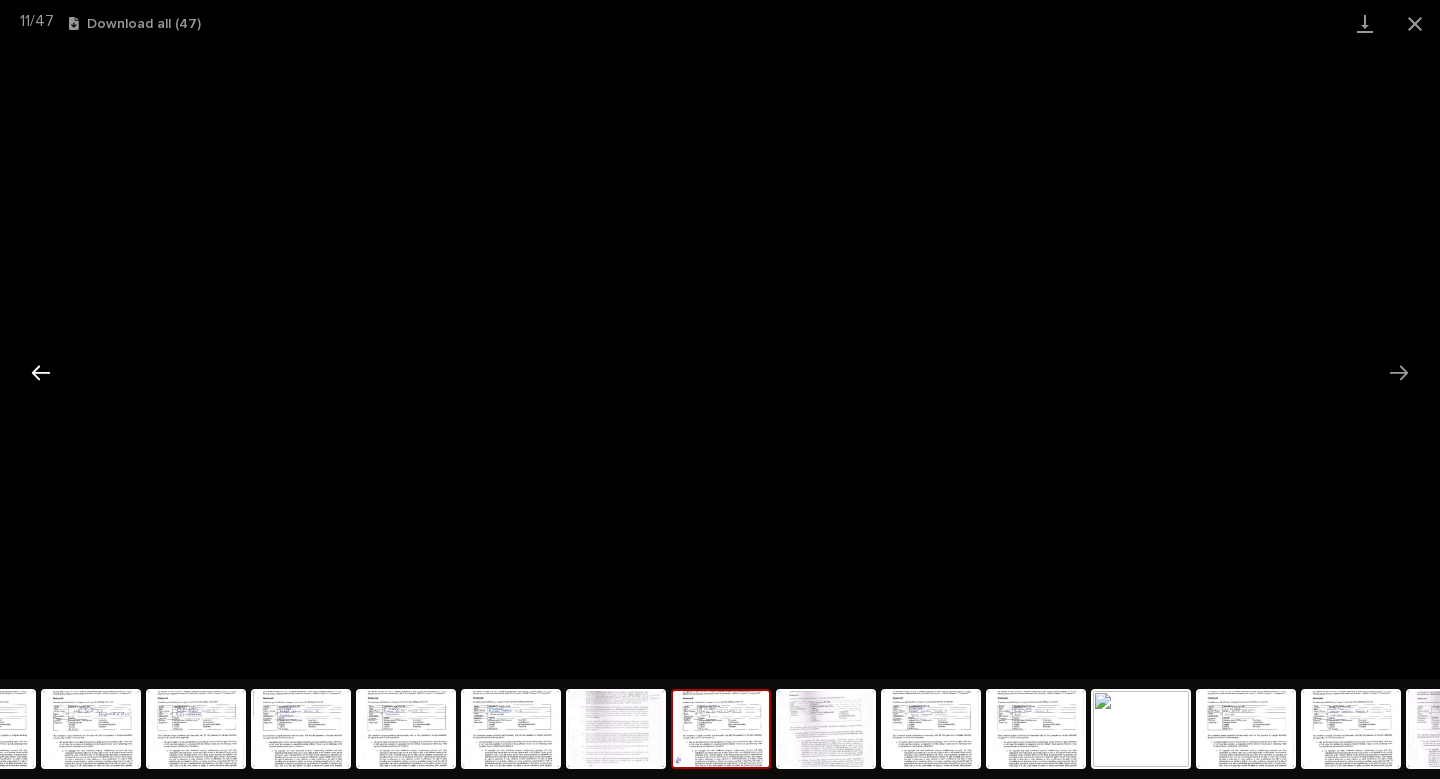 click at bounding box center (41, 372) 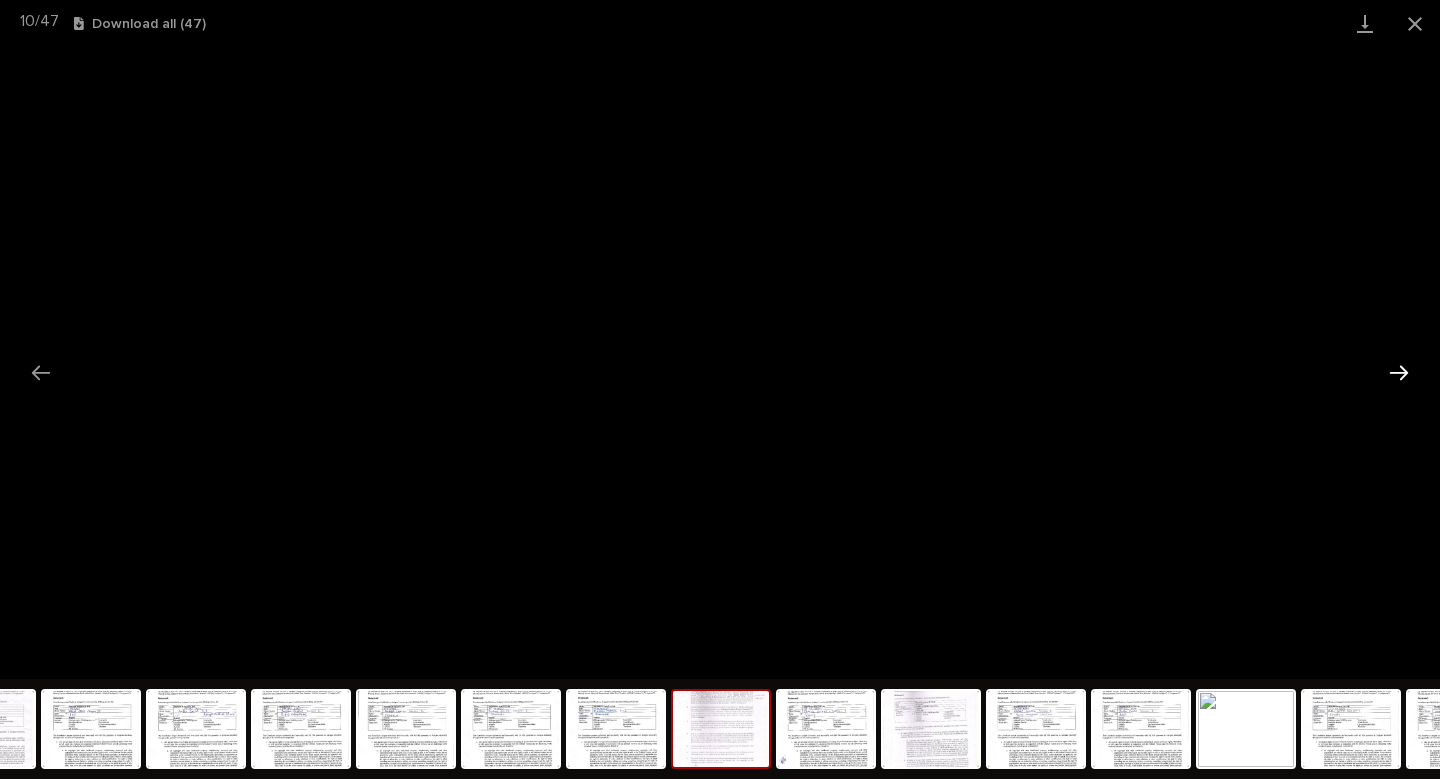click at bounding box center (1399, 372) 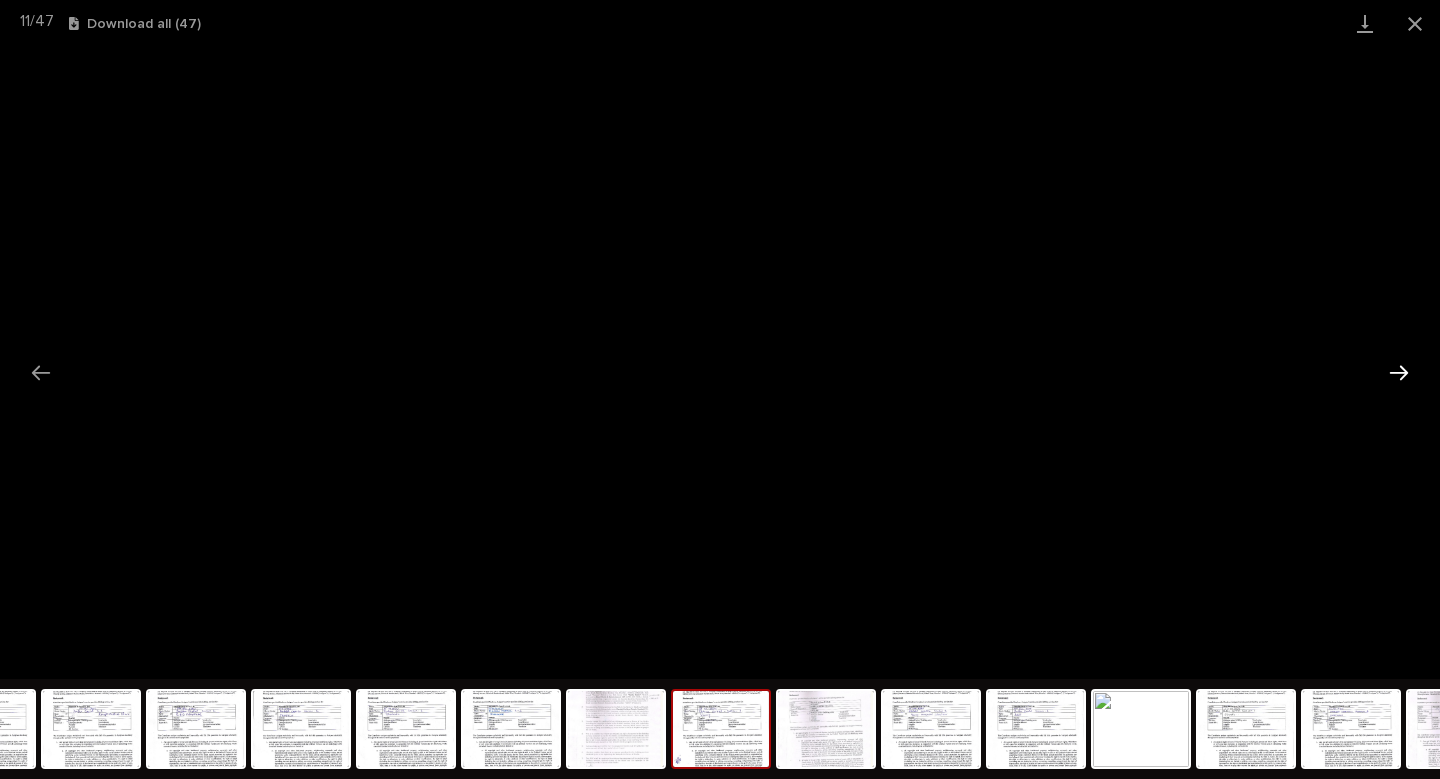 click at bounding box center (1399, 372) 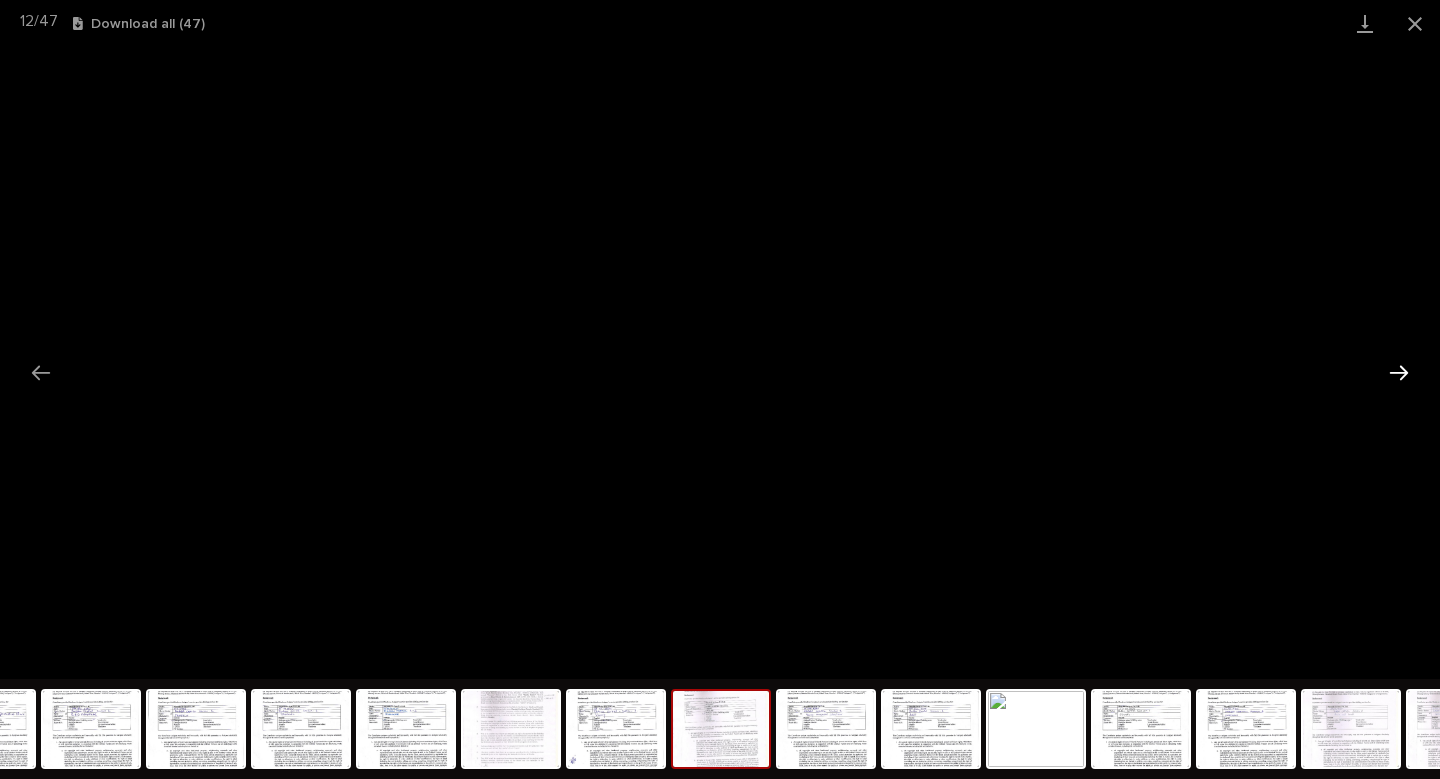 click at bounding box center [1399, 372] 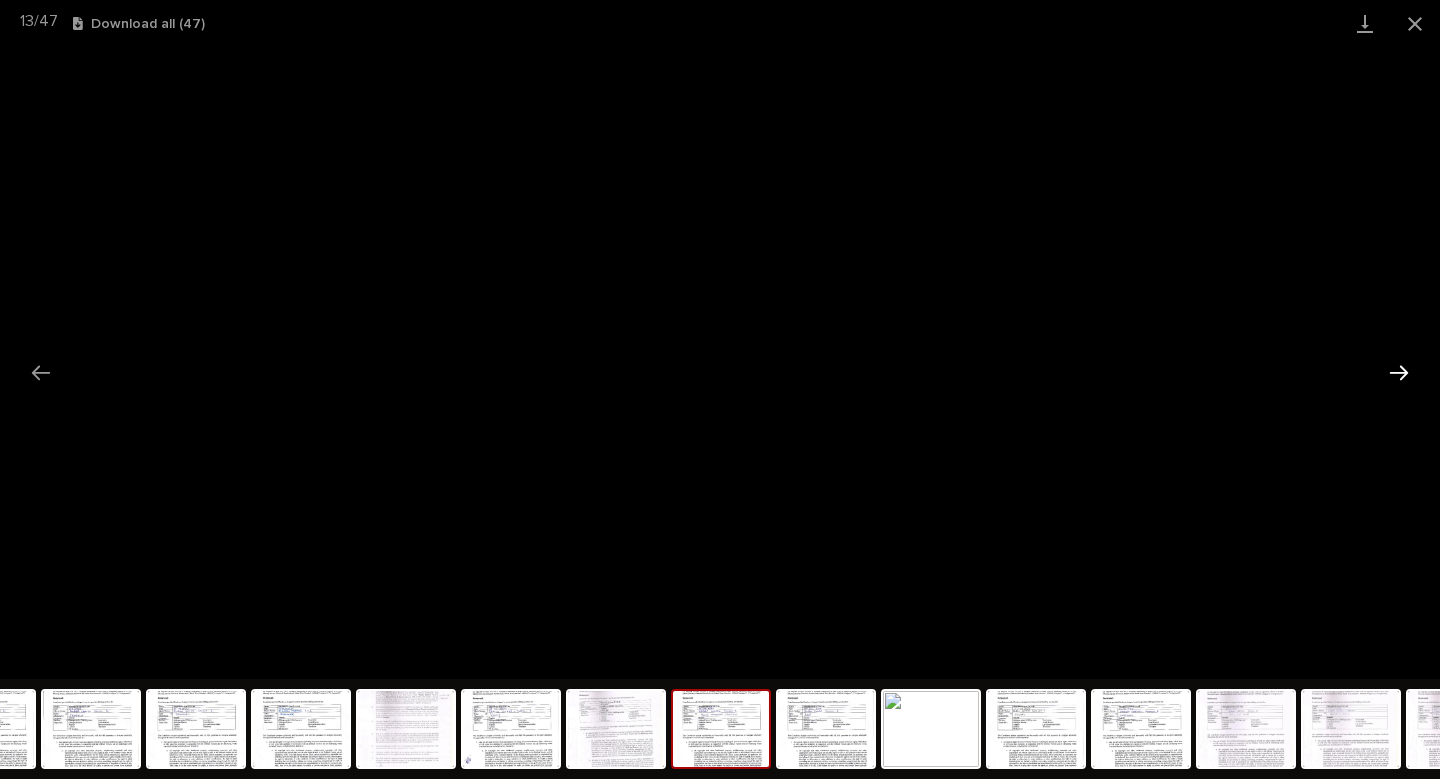 click at bounding box center [1399, 372] 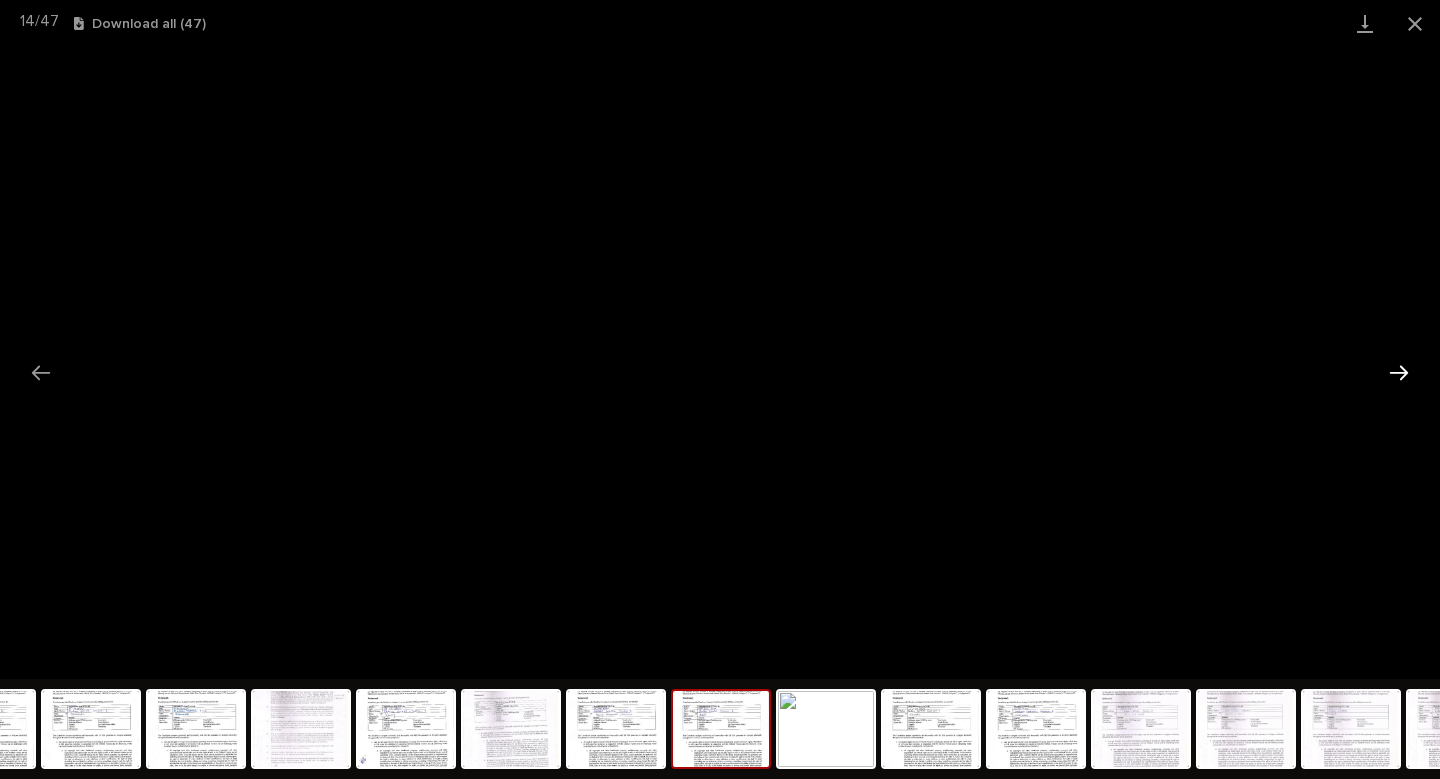 click at bounding box center (1399, 372) 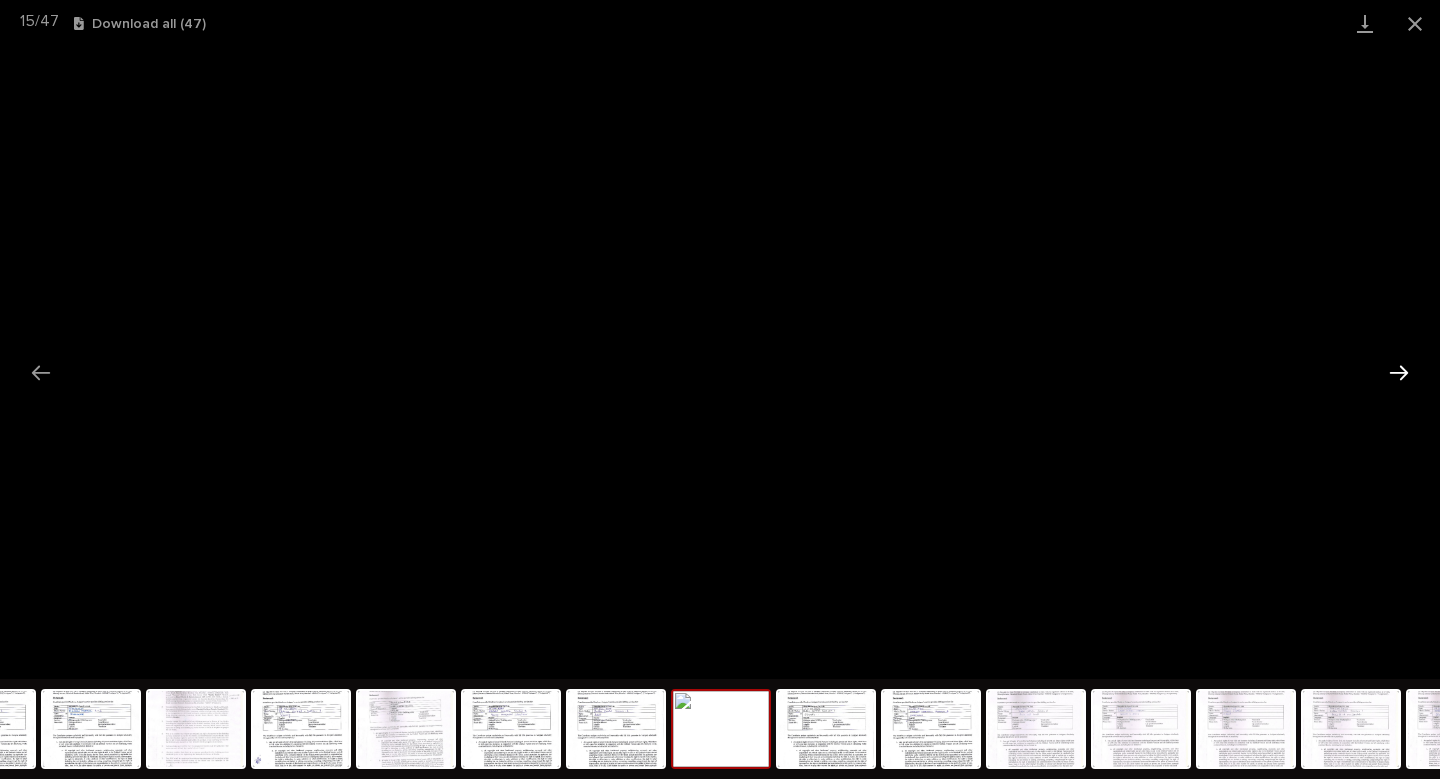 click at bounding box center (1399, 372) 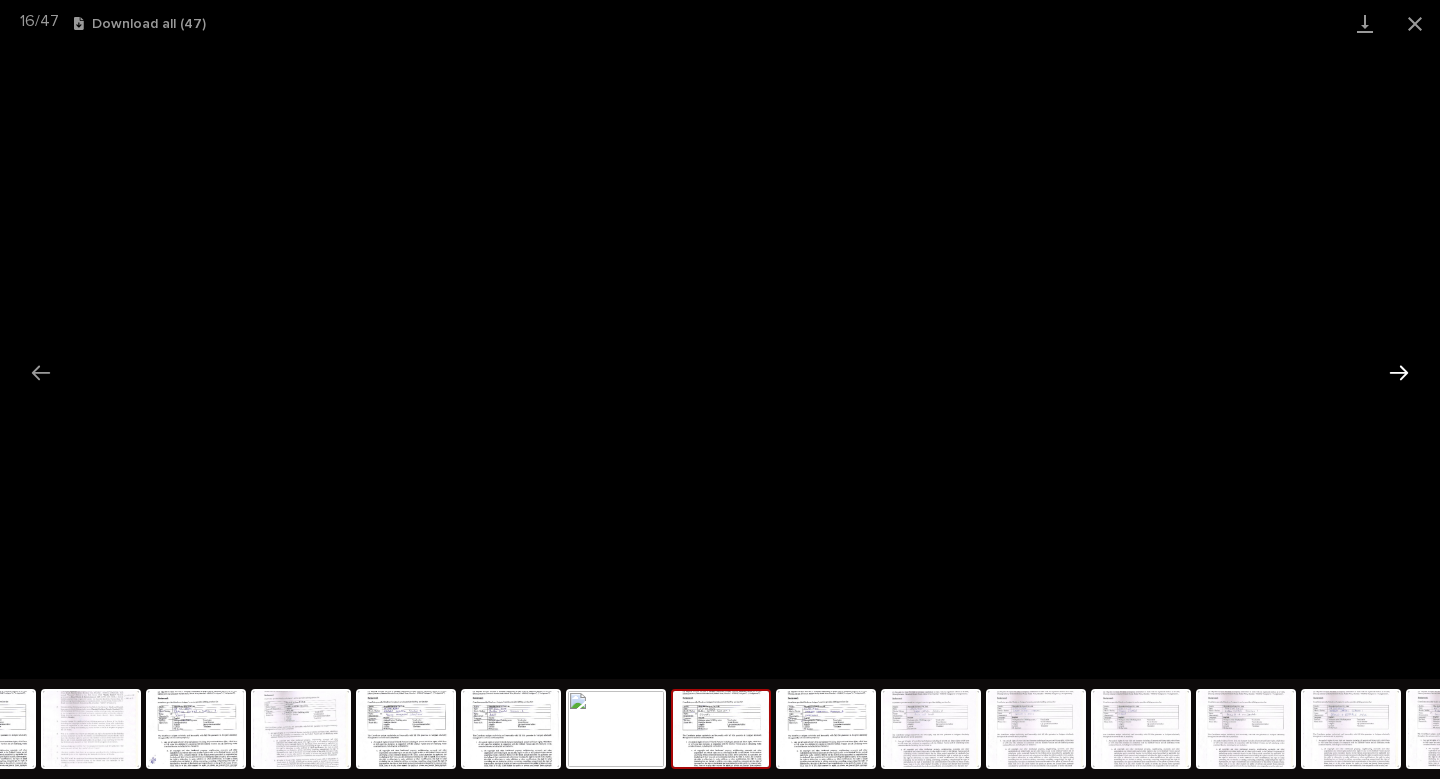 click at bounding box center (1399, 372) 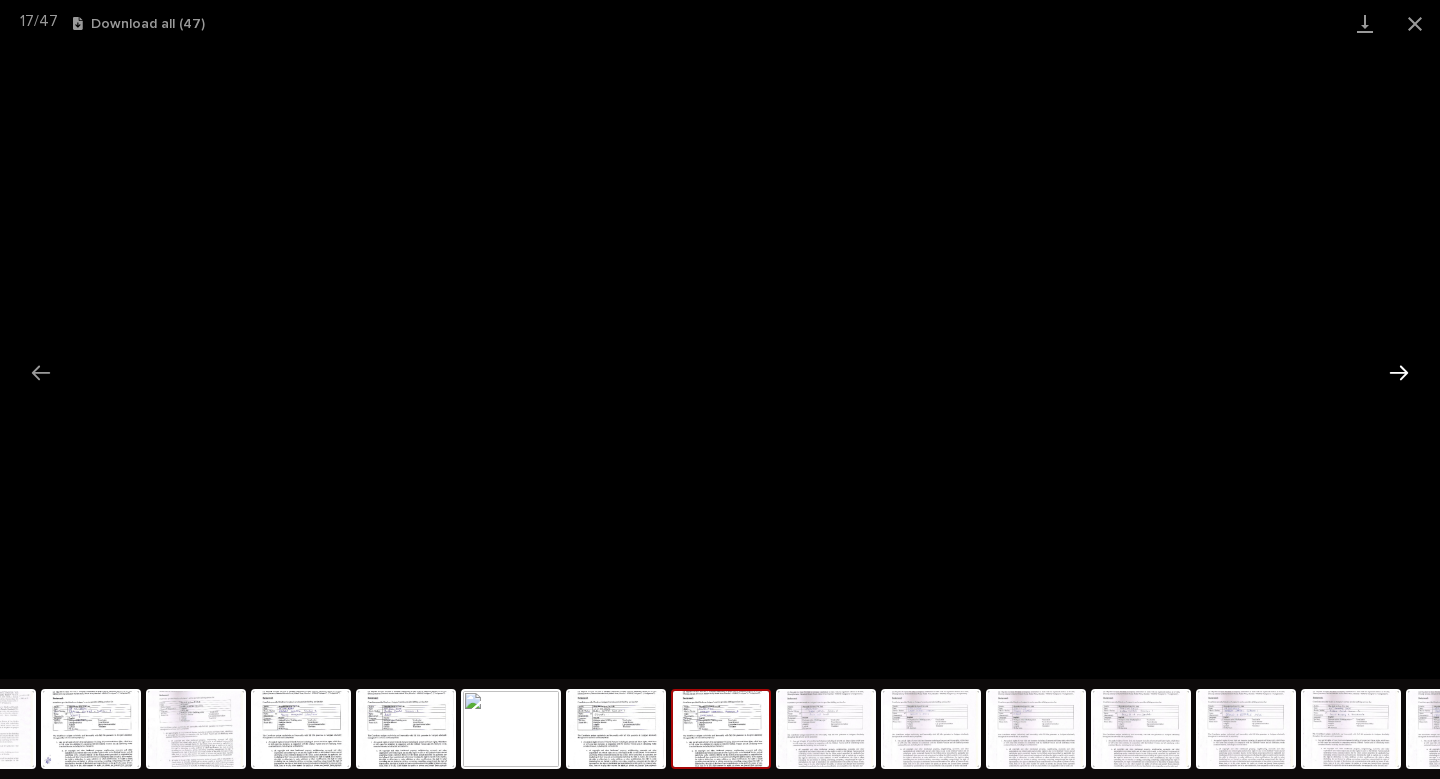 click at bounding box center (1399, 372) 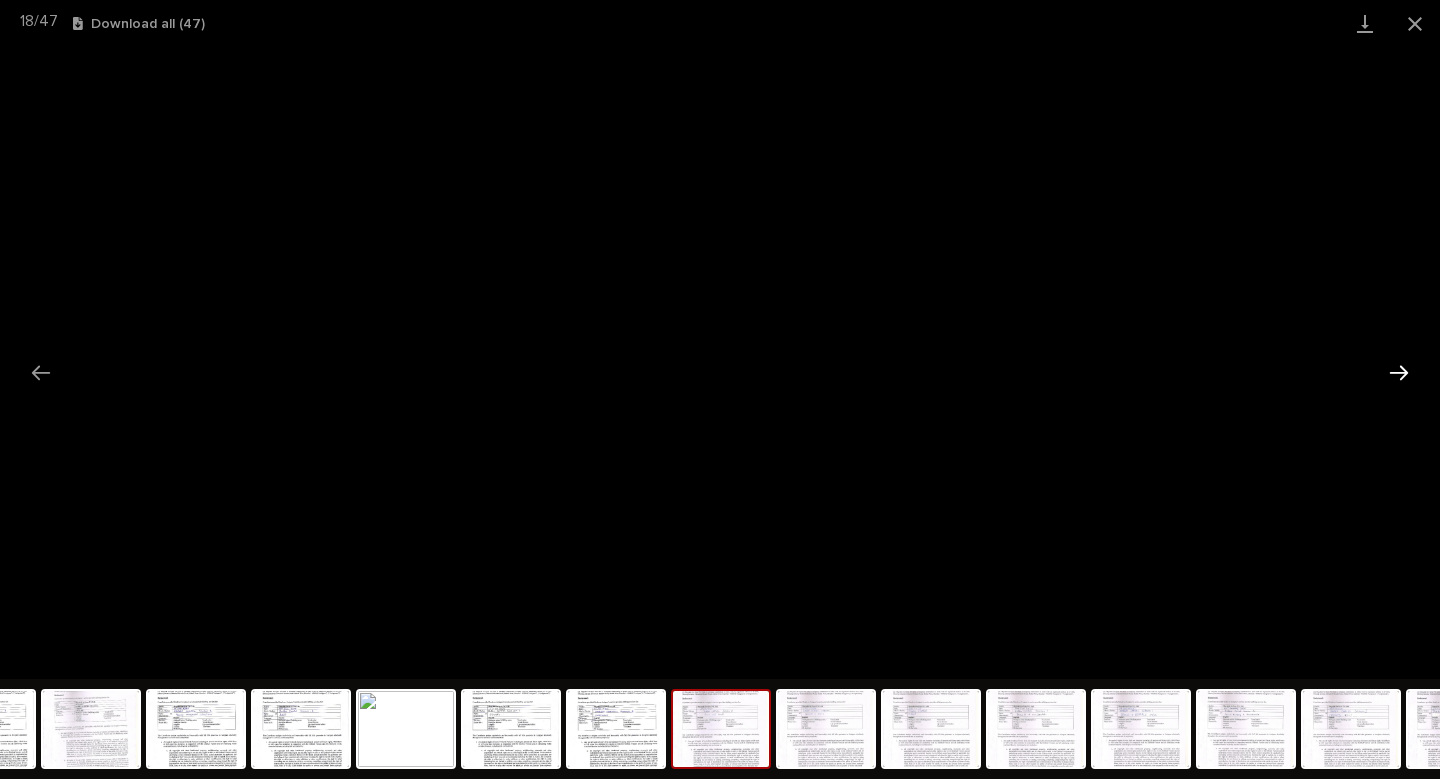 click at bounding box center (1399, 372) 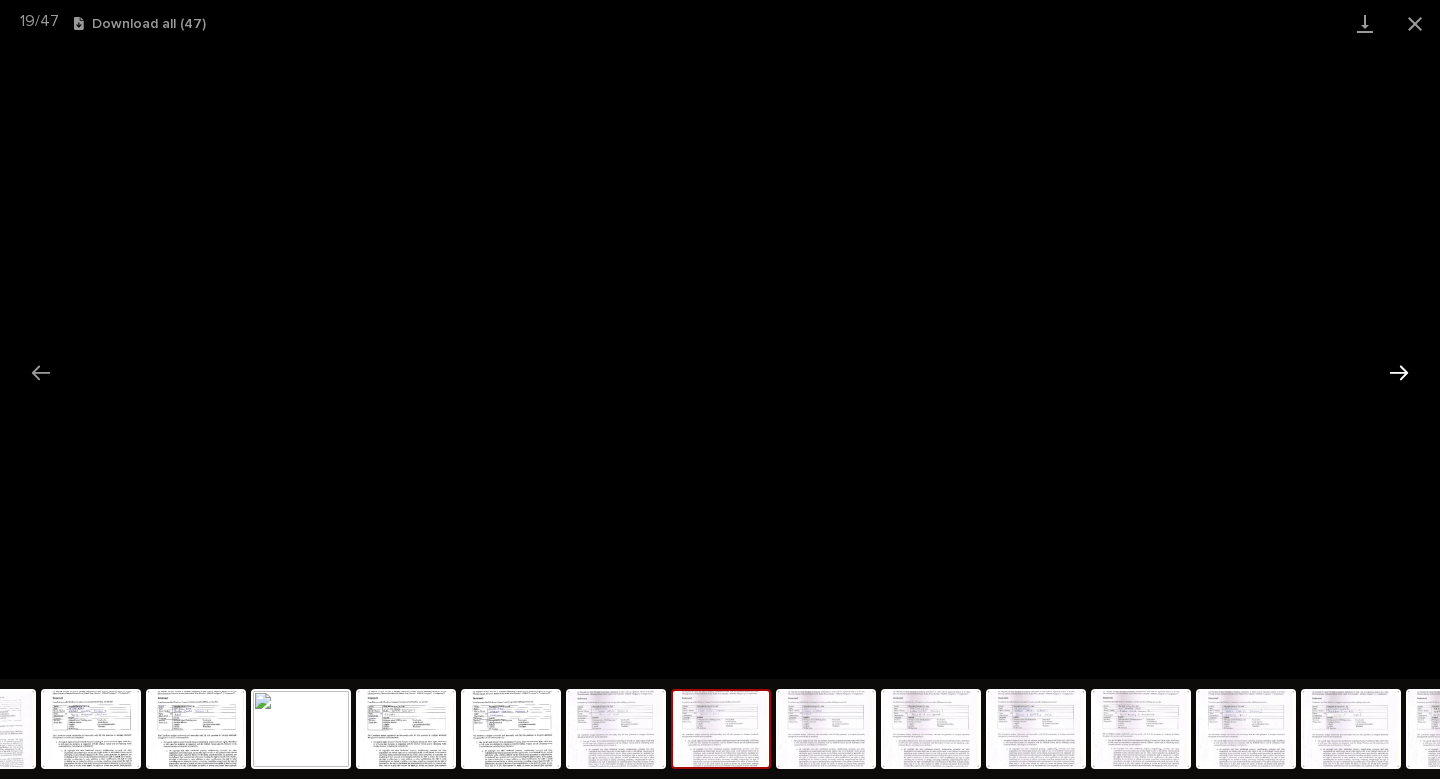 click at bounding box center (1399, 372) 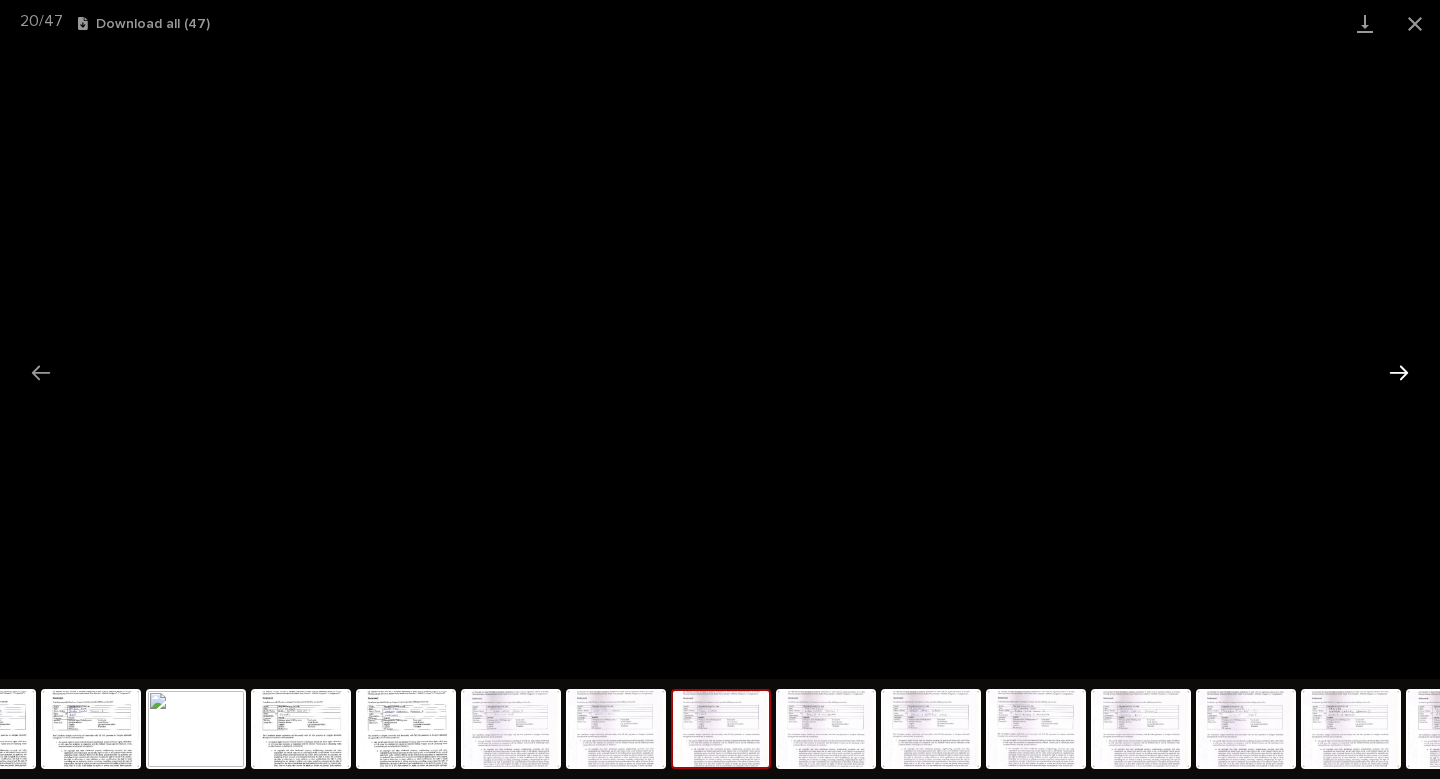 click at bounding box center (1399, 372) 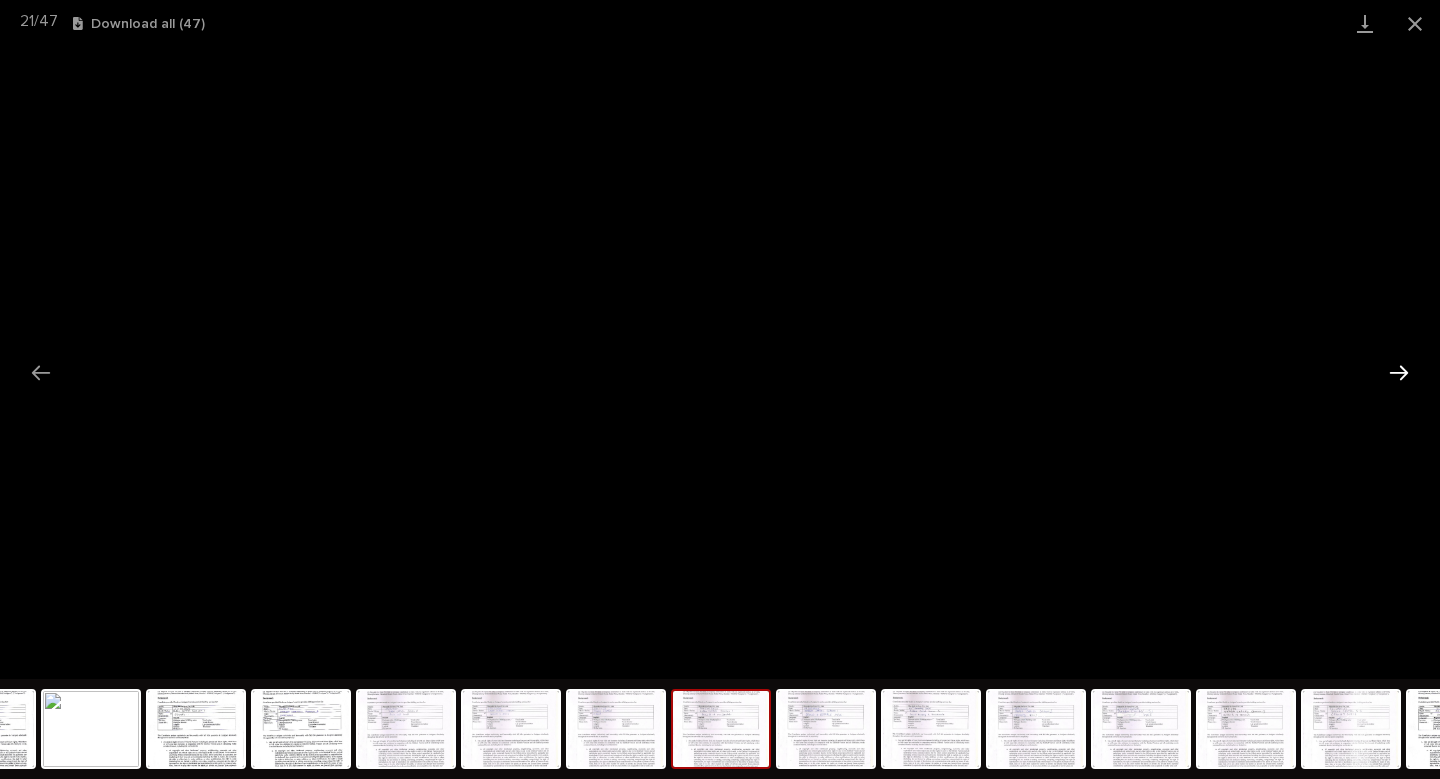 click at bounding box center [1399, 372] 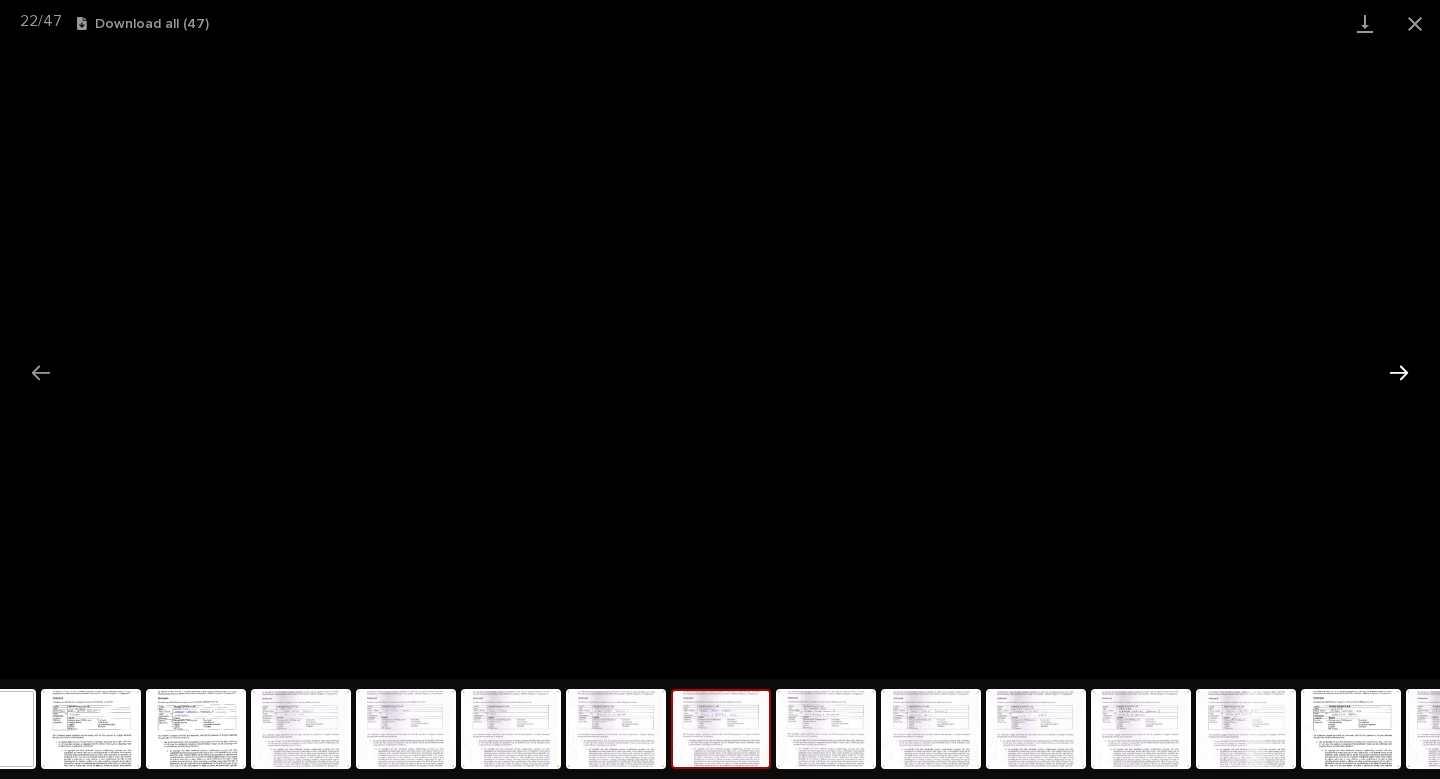 click at bounding box center (1399, 372) 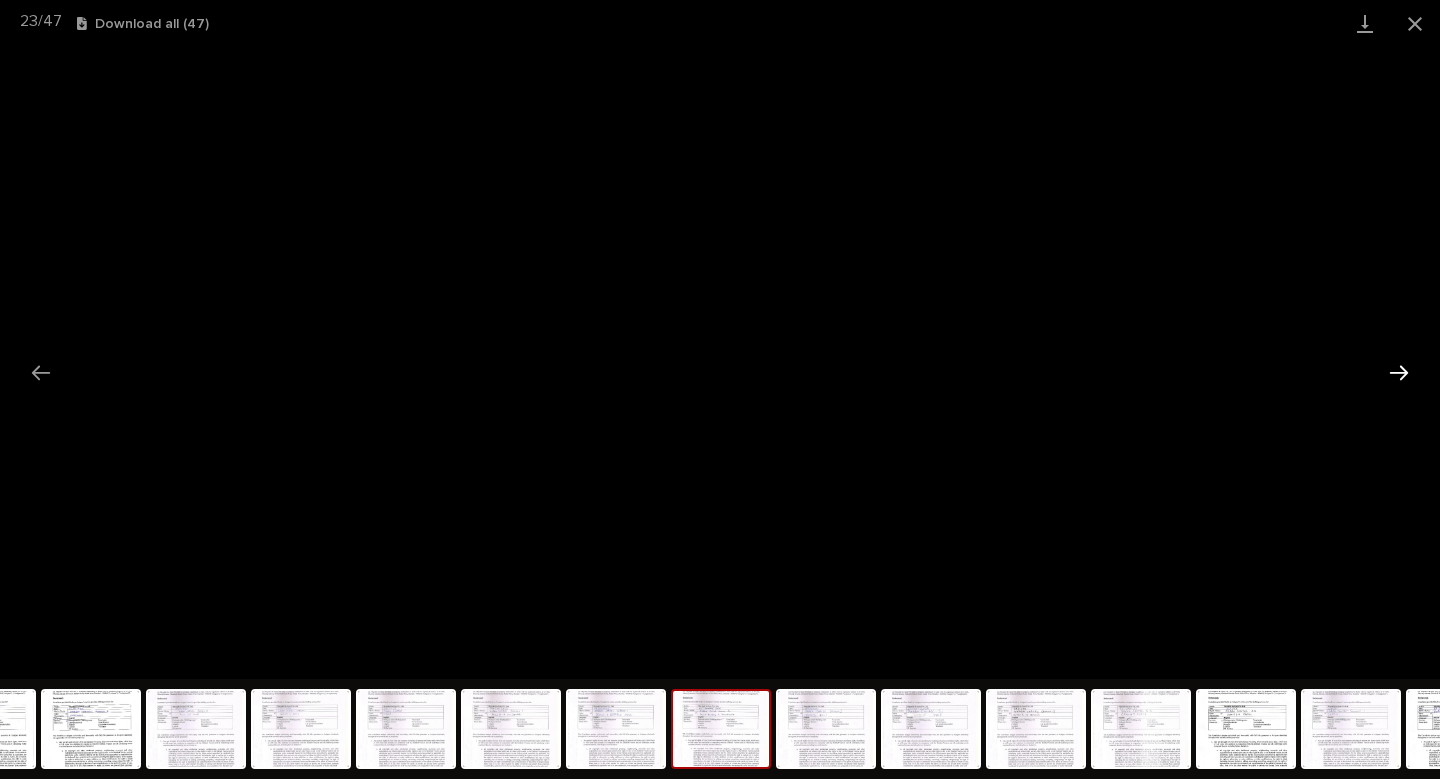 click at bounding box center (1399, 372) 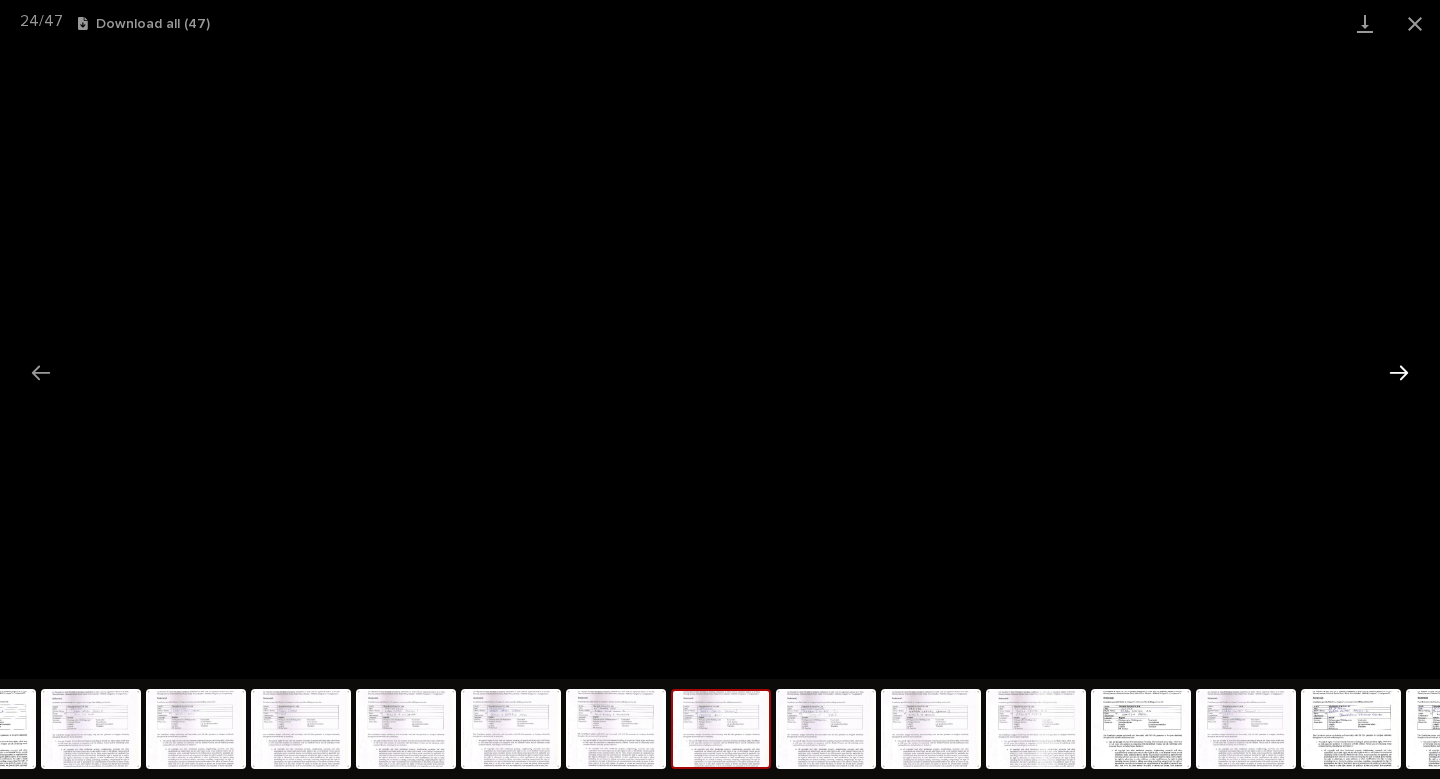 click at bounding box center (1399, 372) 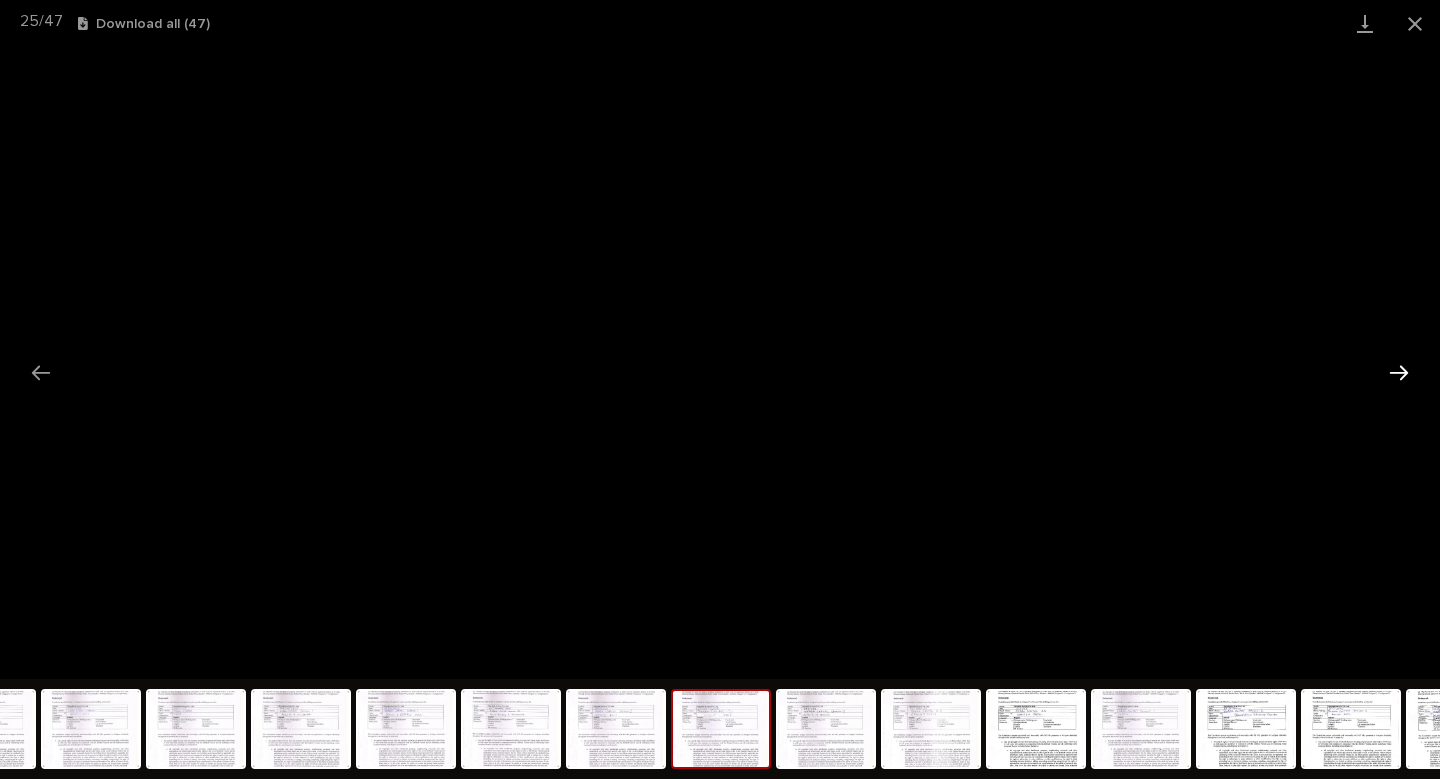 click at bounding box center [1399, 372] 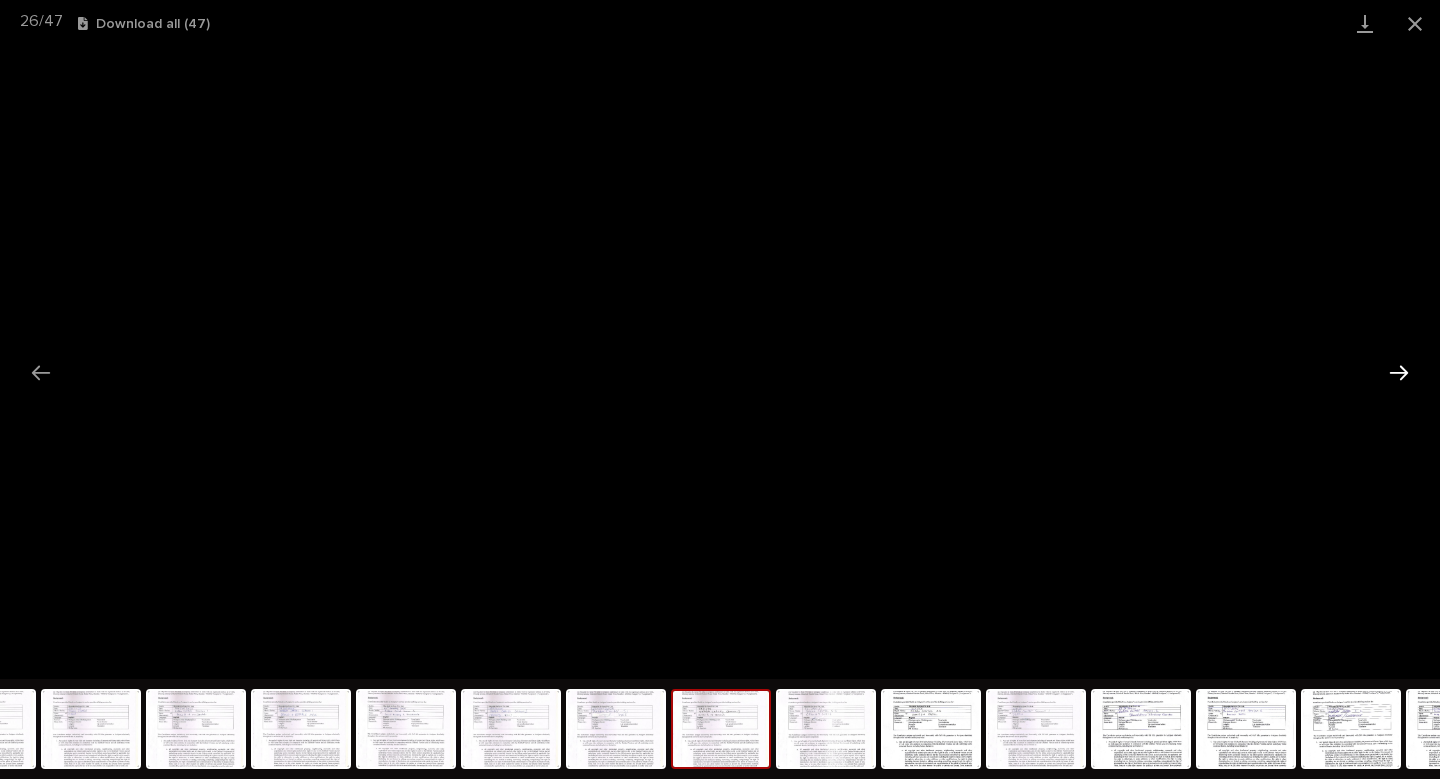 click at bounding box center (1399, 372) 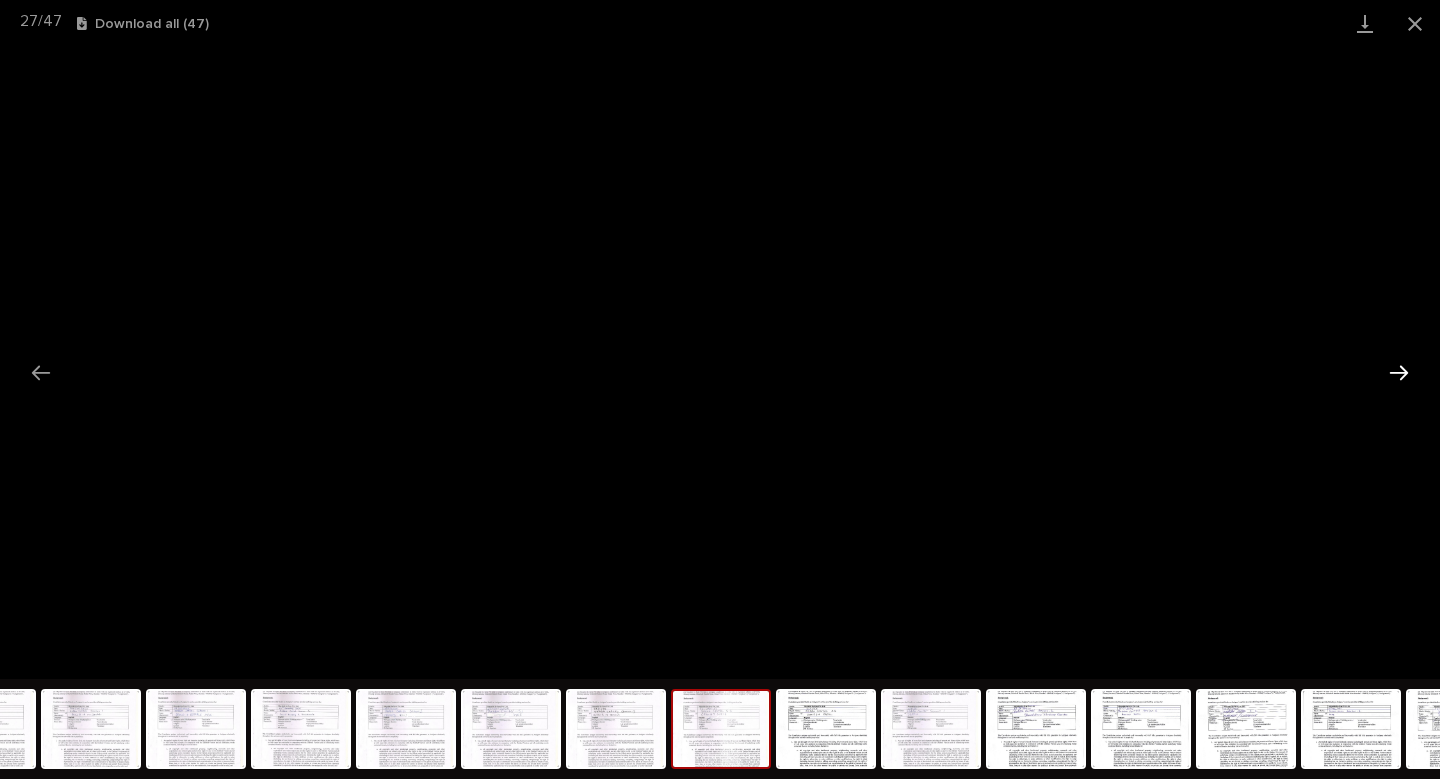 click at bounding box center (1399, 372) 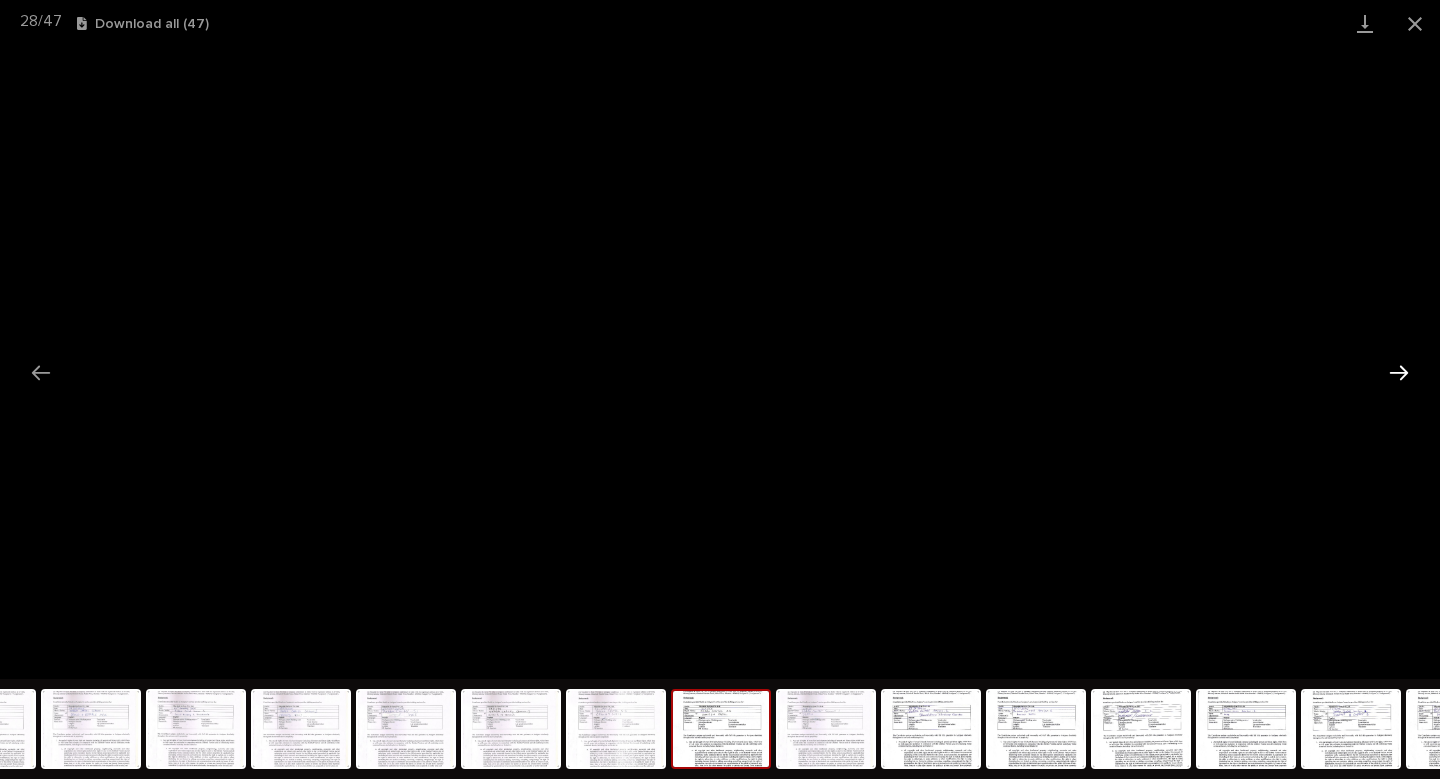 click at bounding box center [1399, 372] 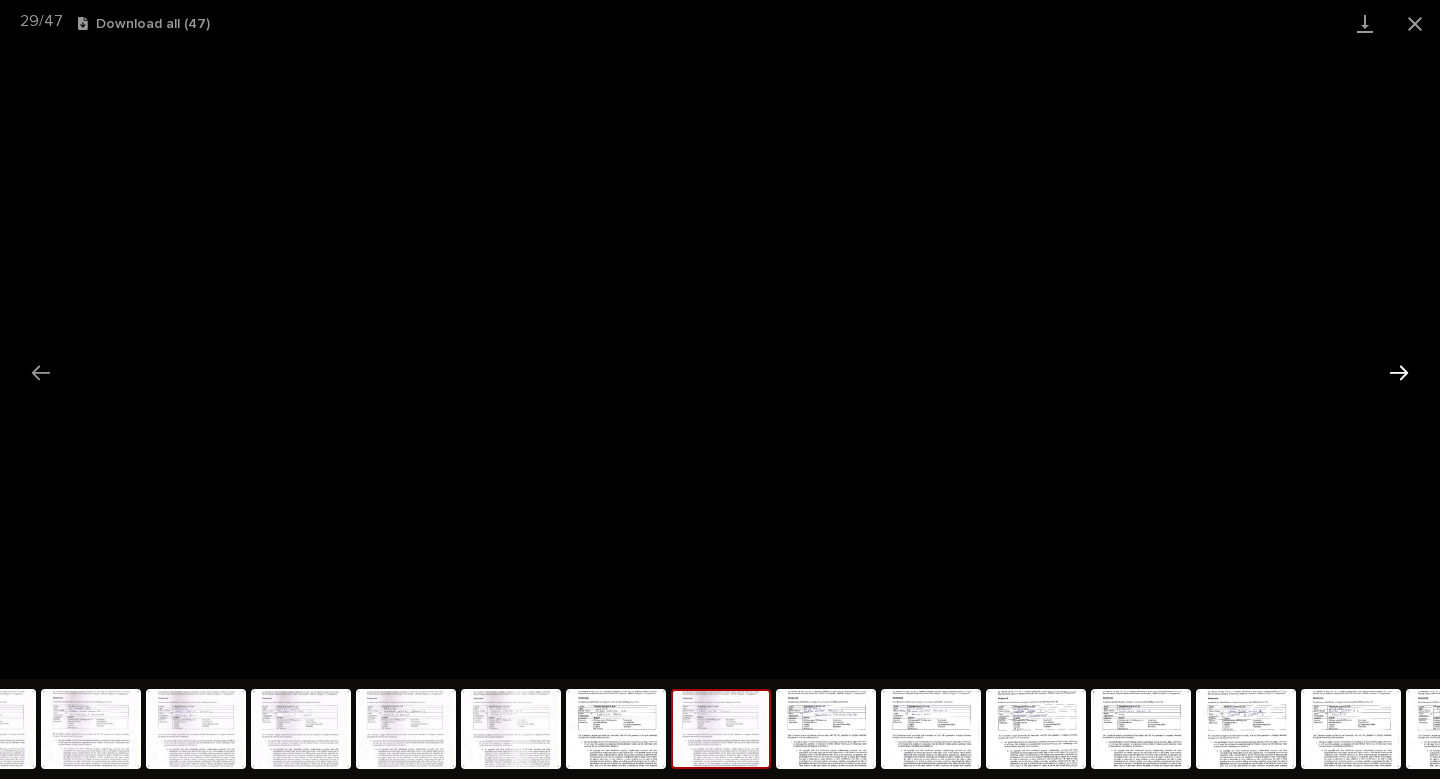 type 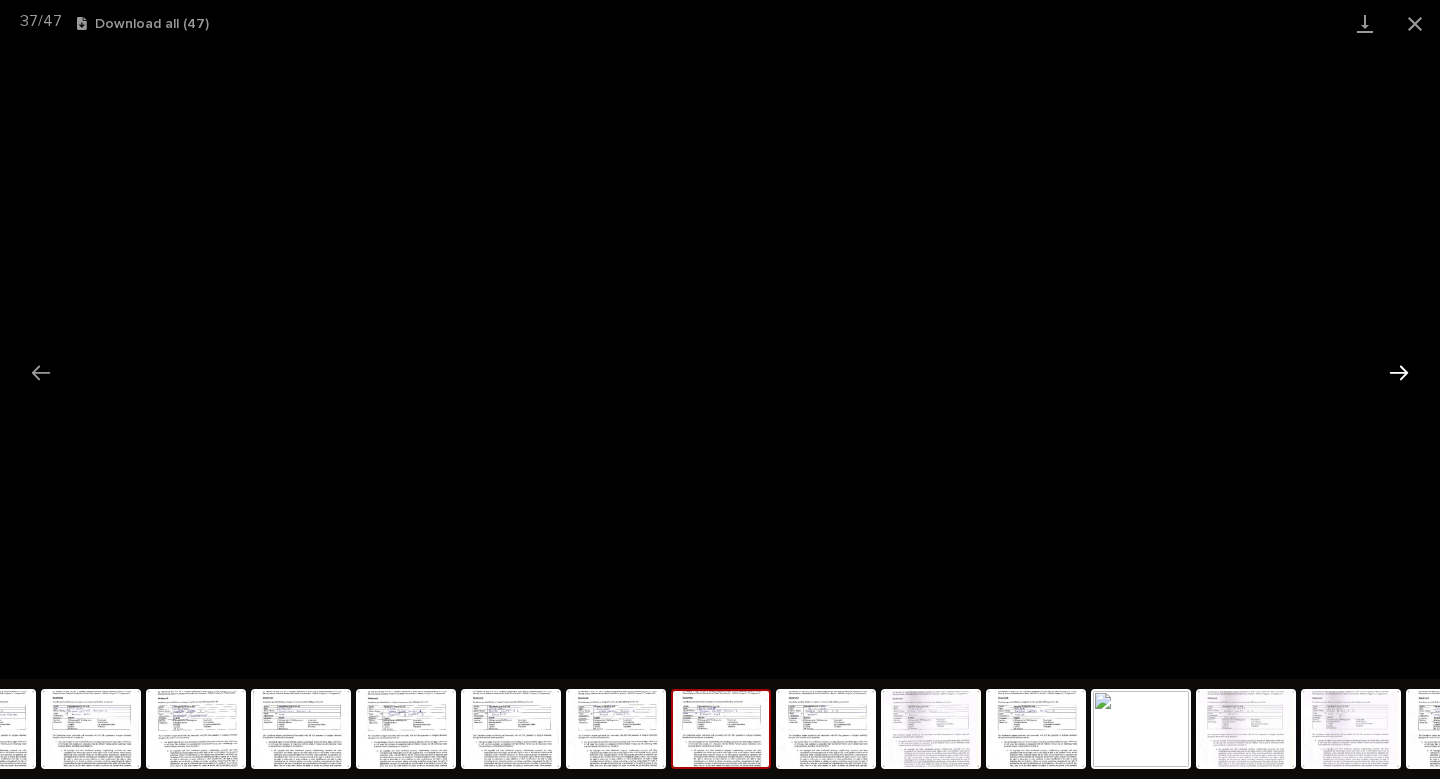 click at bounding box center [1399, 372] 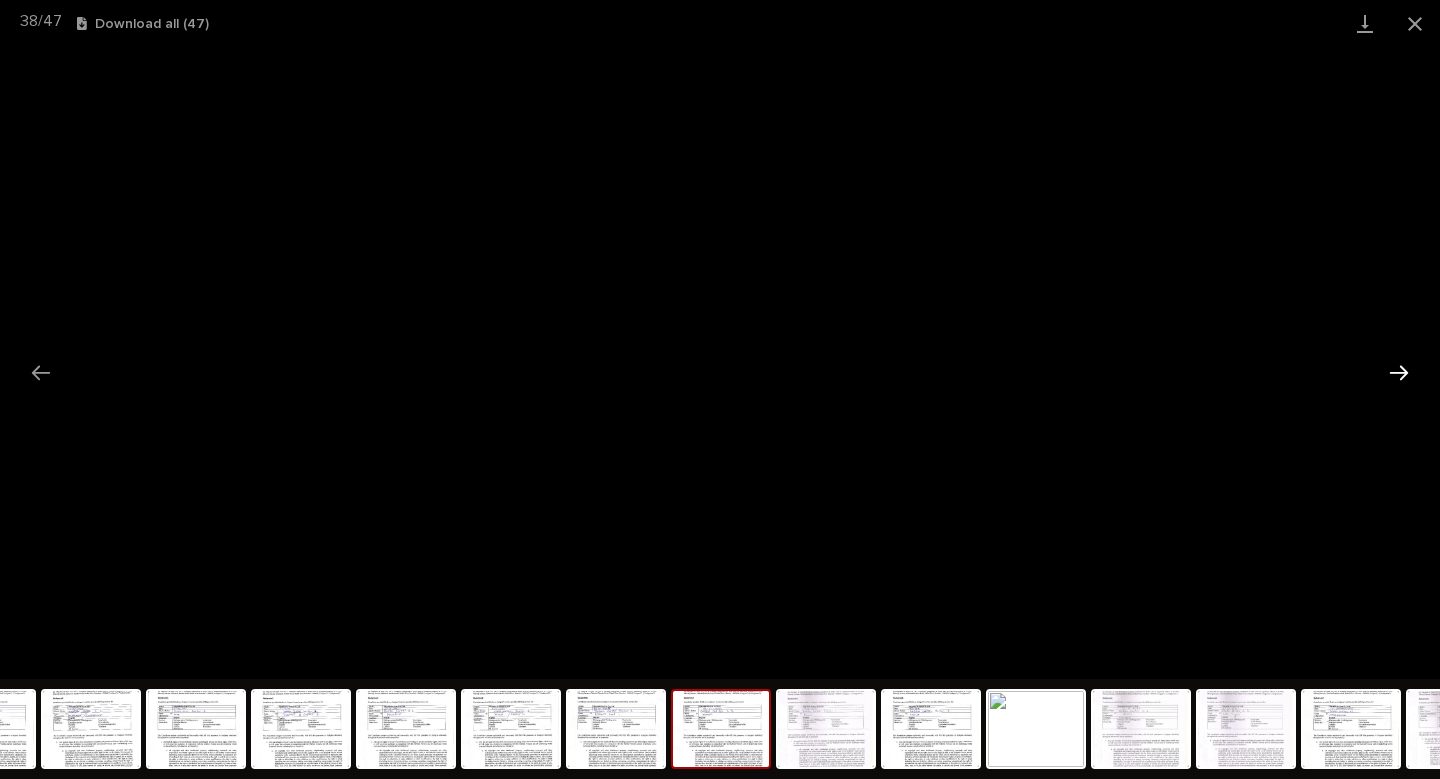 click at bounding box center (1399, 372) 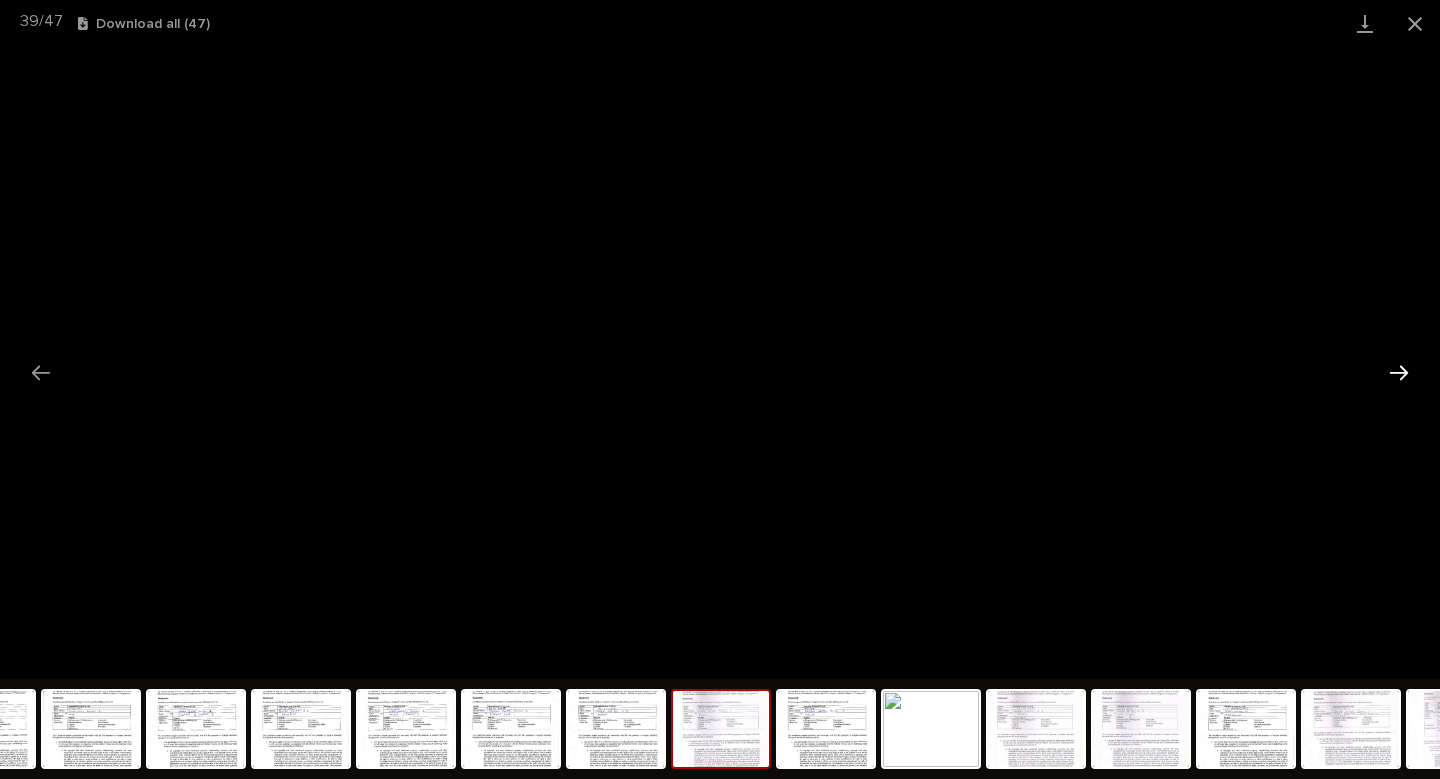 click at bounding box center (1399, 372) 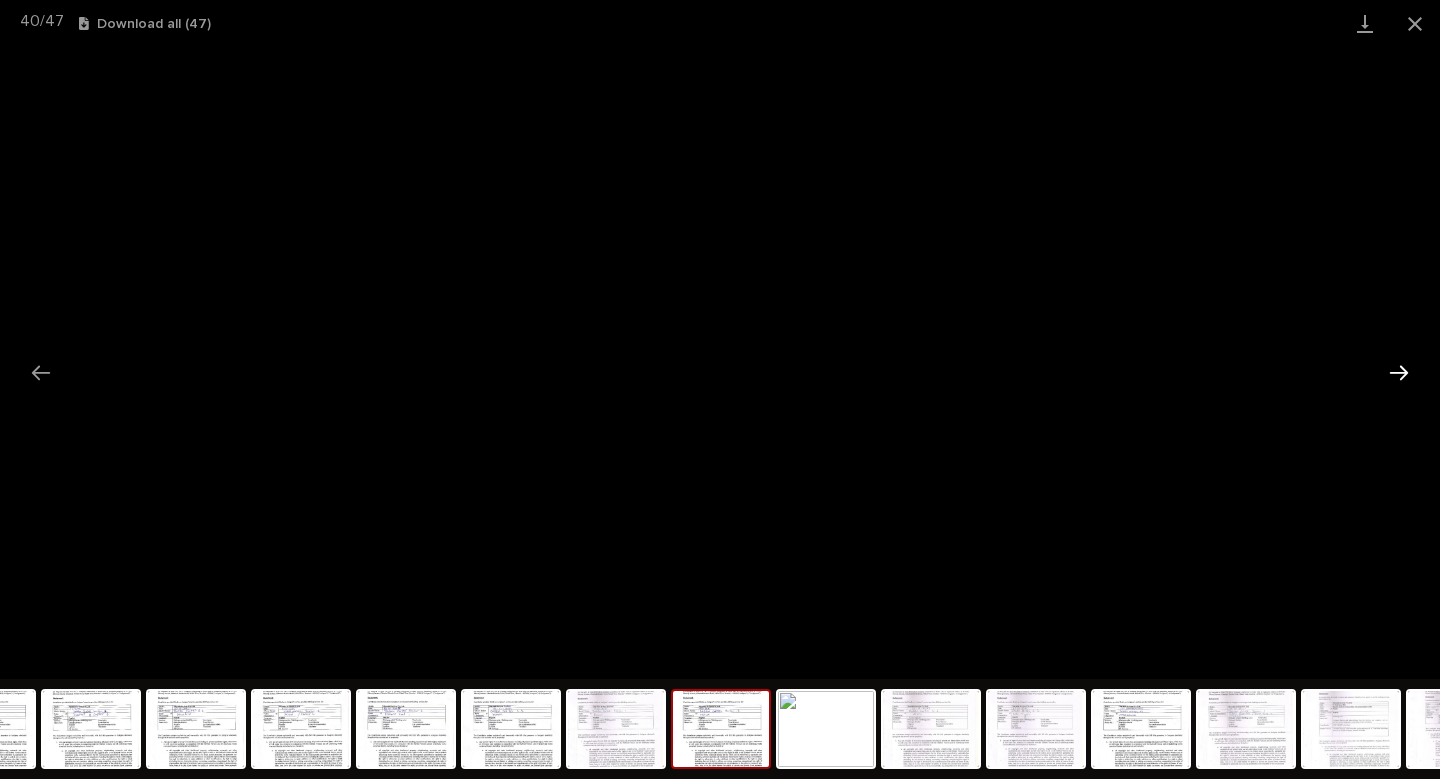 click at bounding box center [1399, 372] 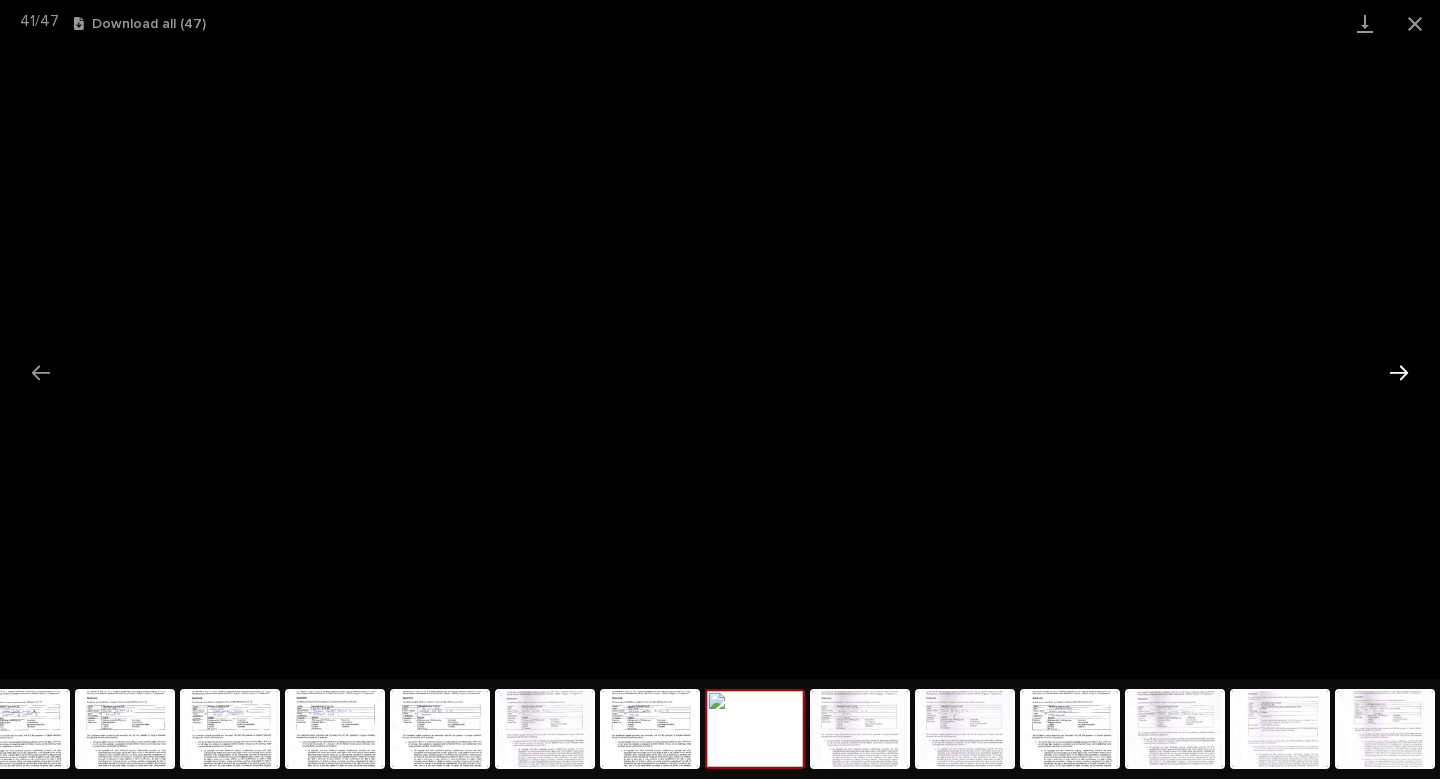 click at bounding box center [1399, 372] 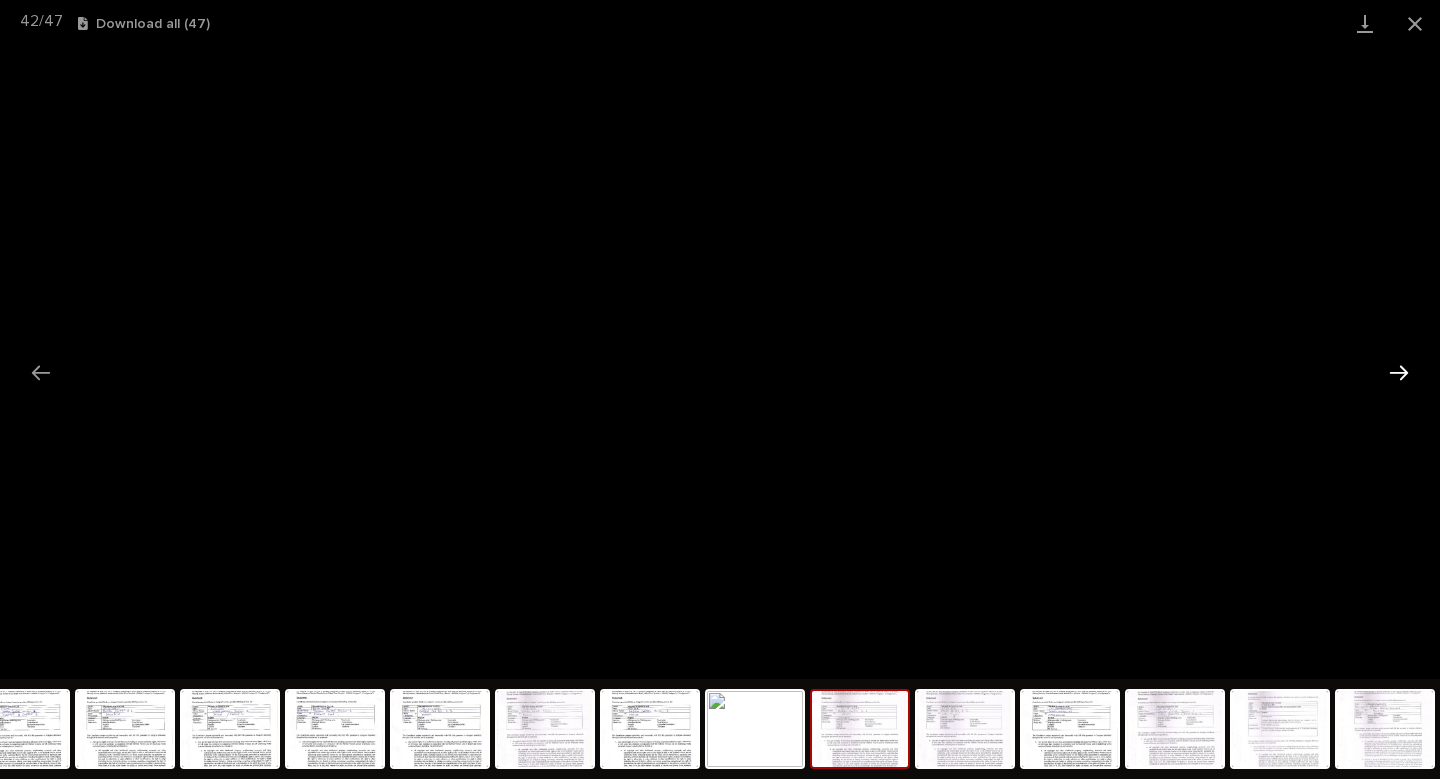 click at bounding box center [1399, 372] 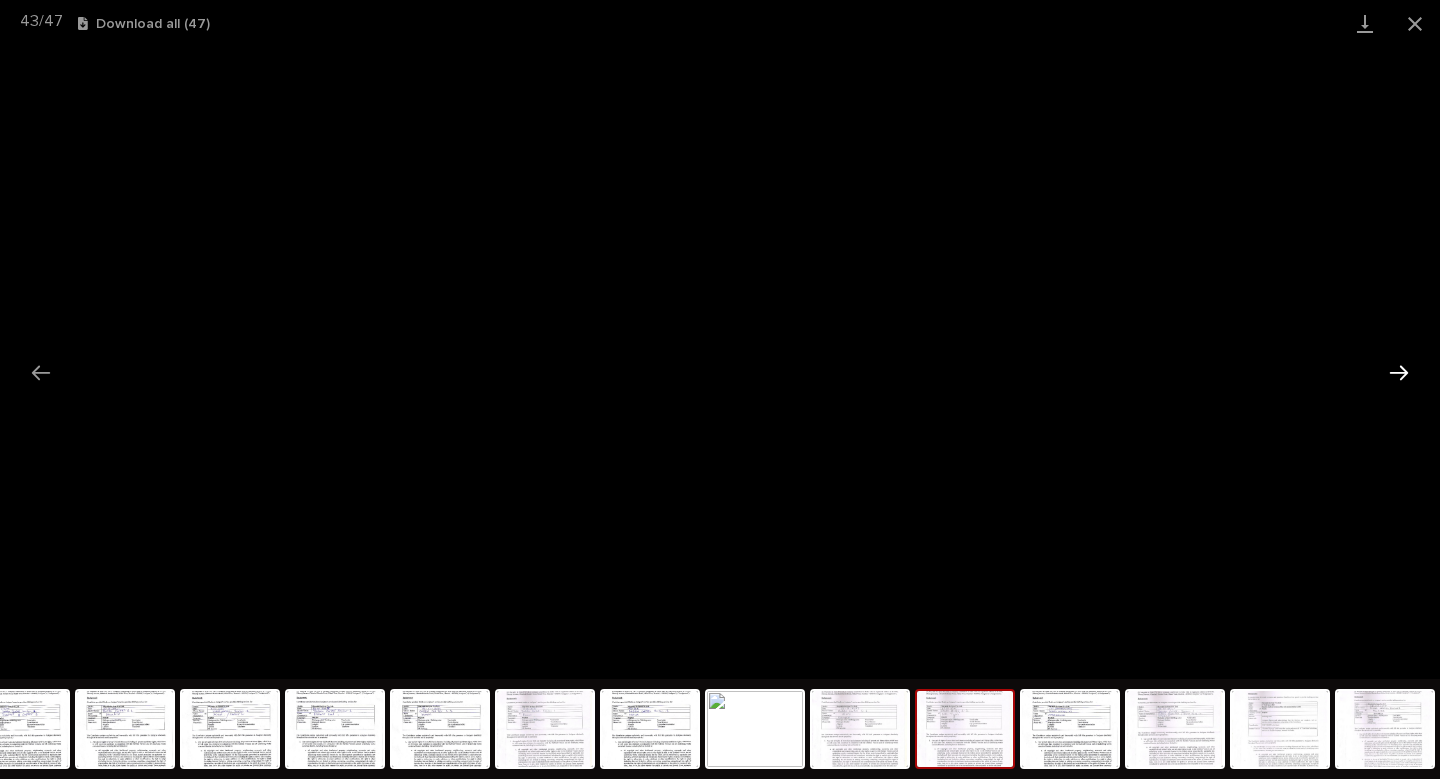 click at bounding box center [1399, 372] 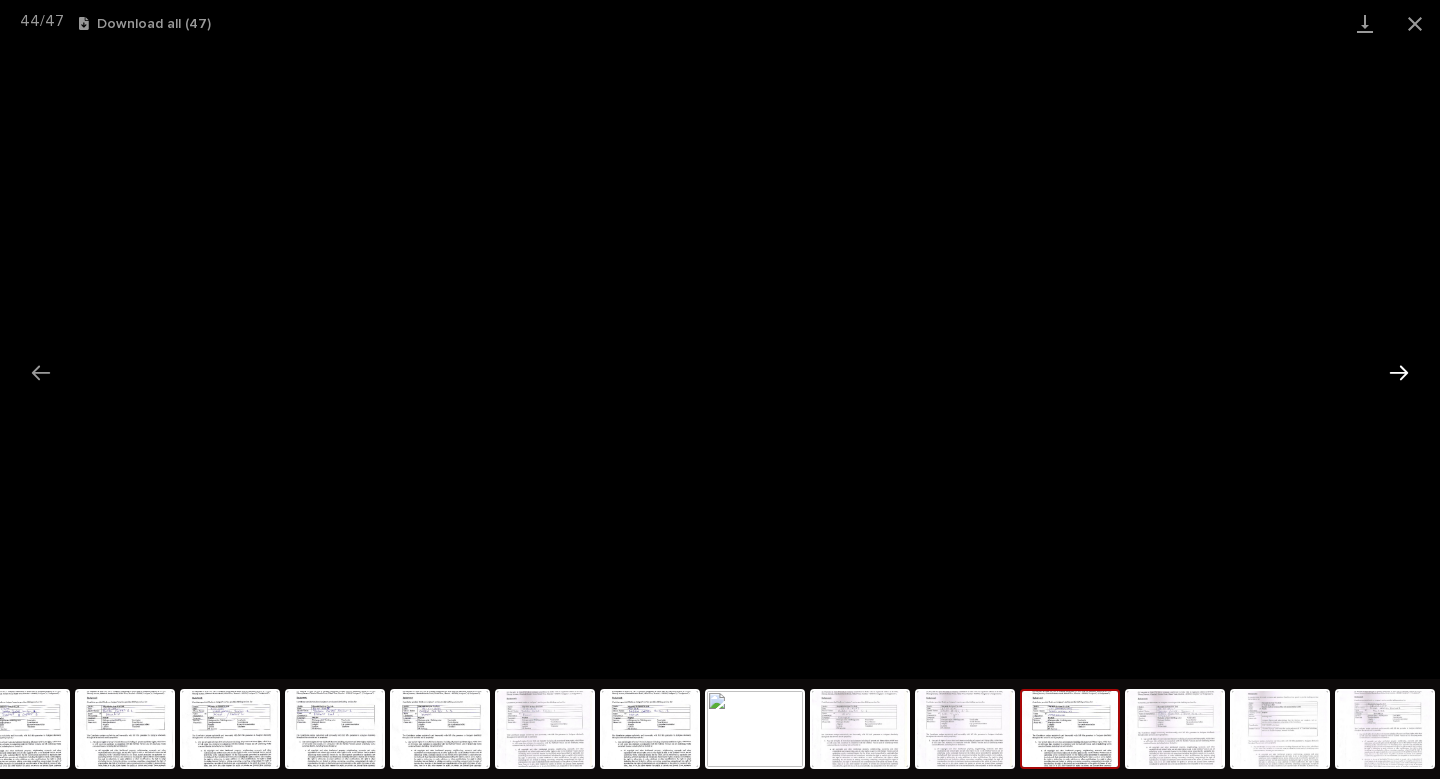 click at bounding box center (1399, 372) 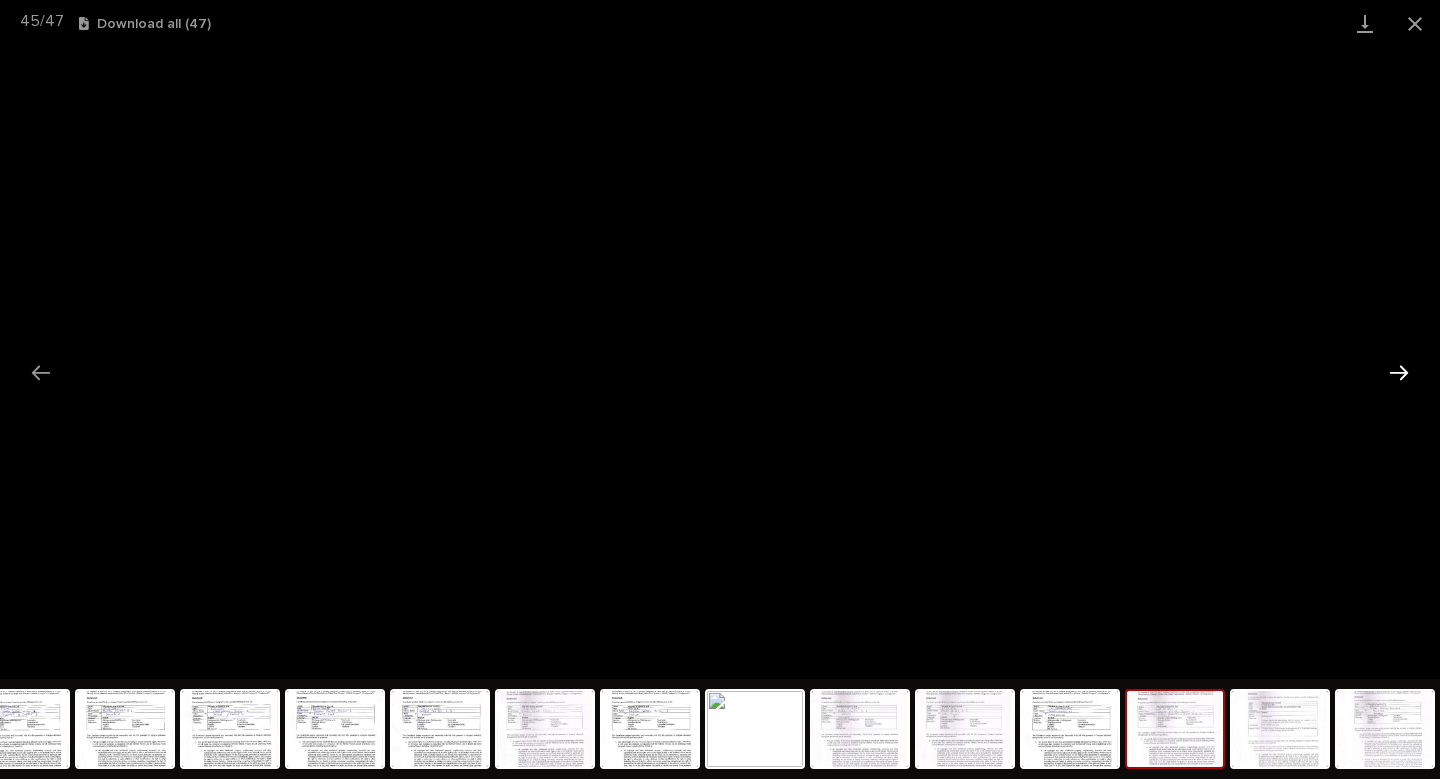 click at bounding box center (1399, 372) 